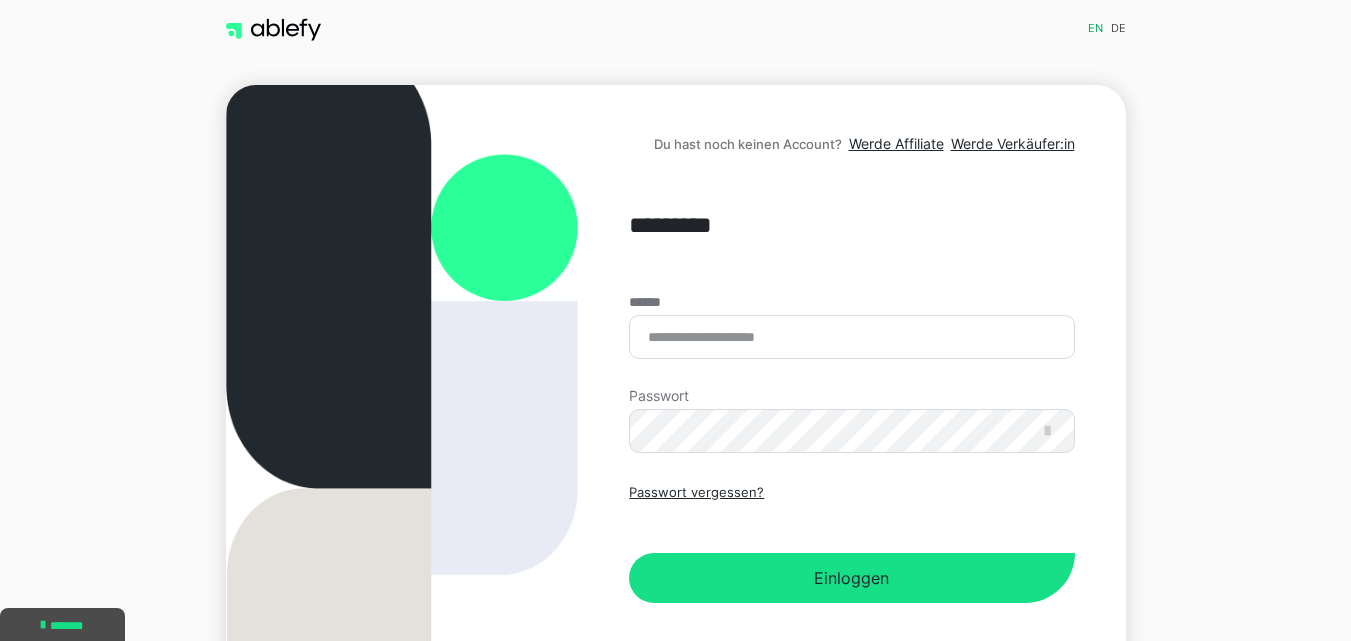 scroll, scrollTop: 0, scrollLeft: 0, axis: both 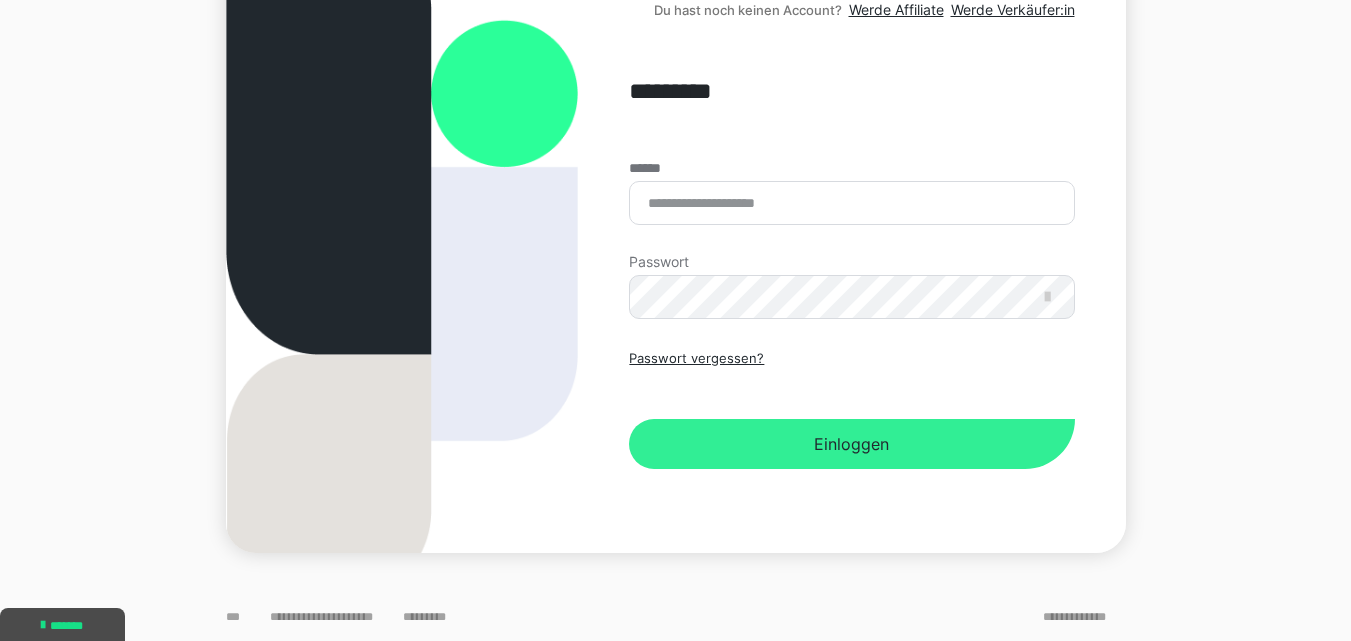 click on "Einloggen" at bounding box center (851, 444) 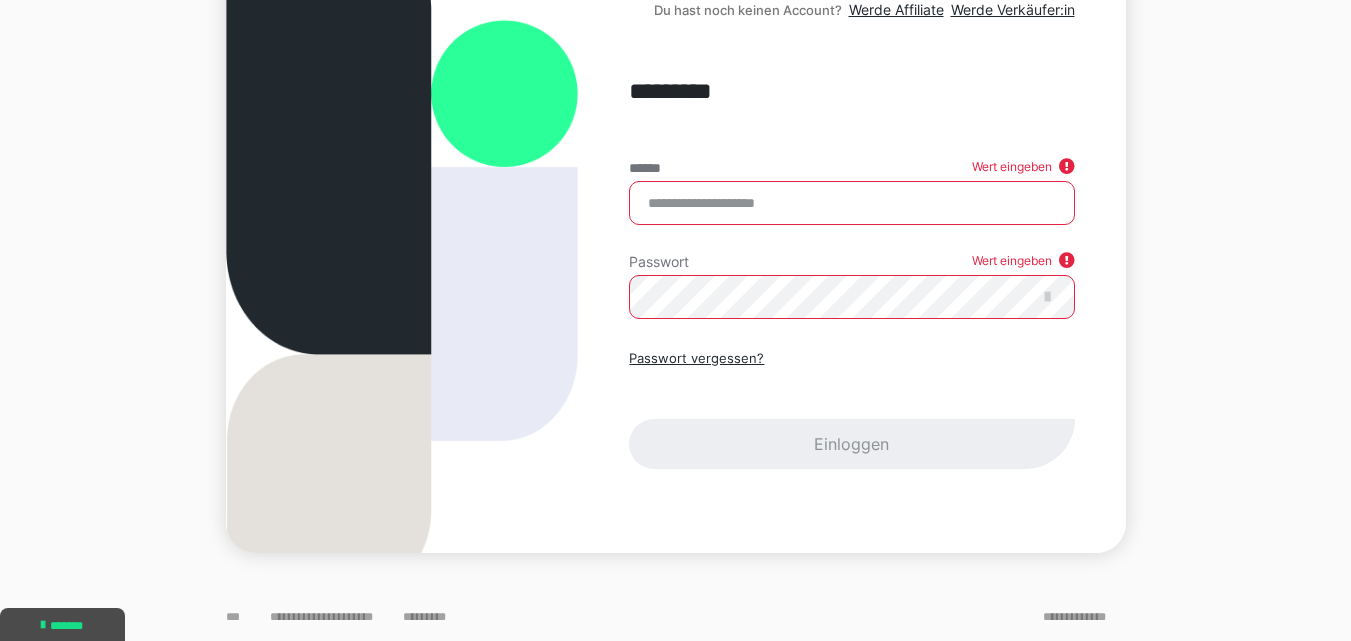 click on "******" at bounding box center [851, 203] 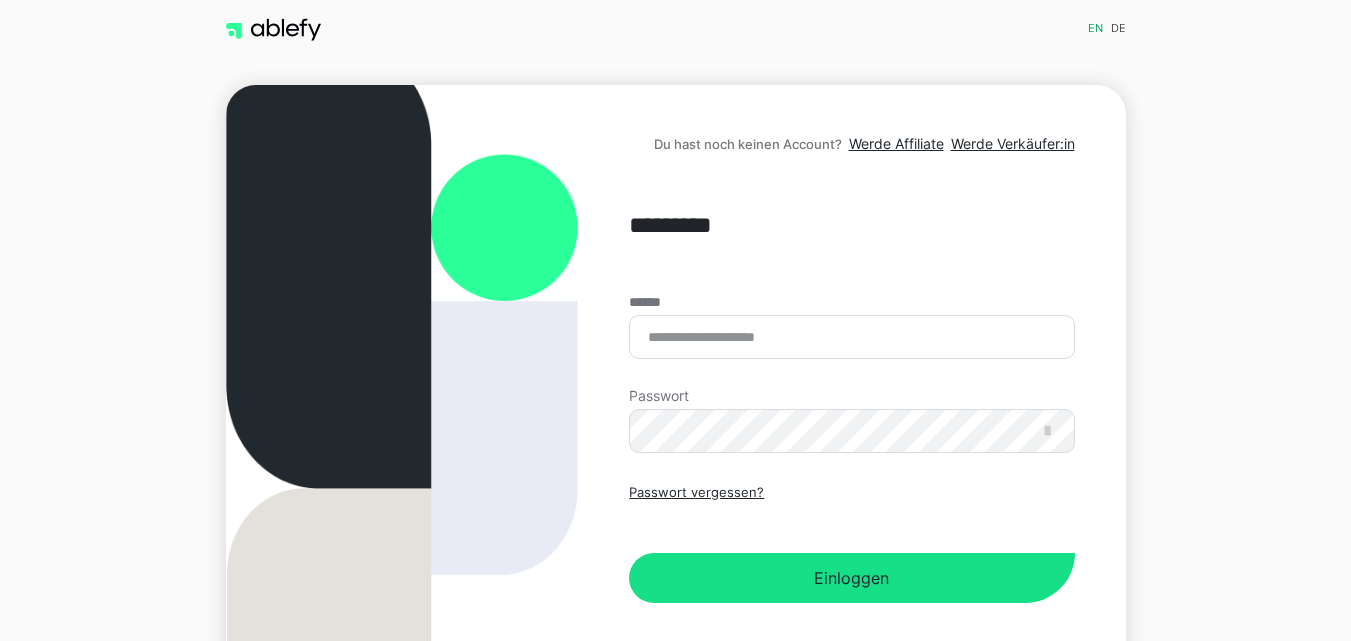 scroll, scrollTop: 0, scrollLeft: 0, axis: both 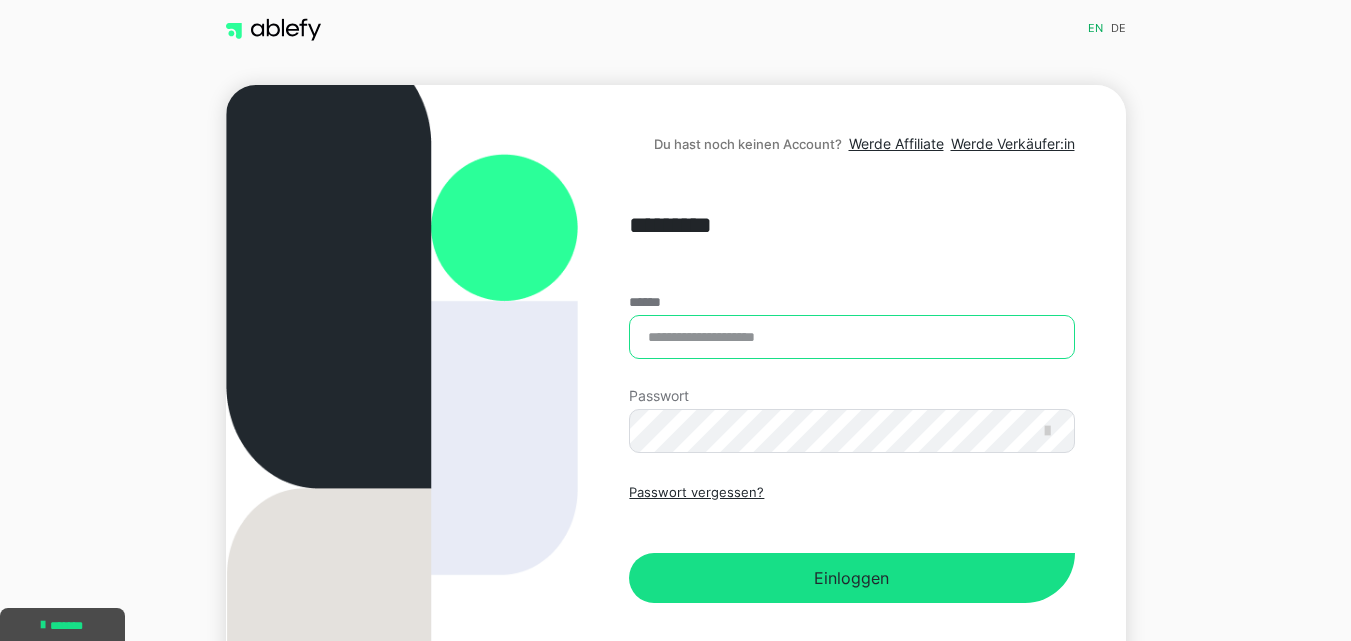 click on "******" at bounding box center [851, 337] 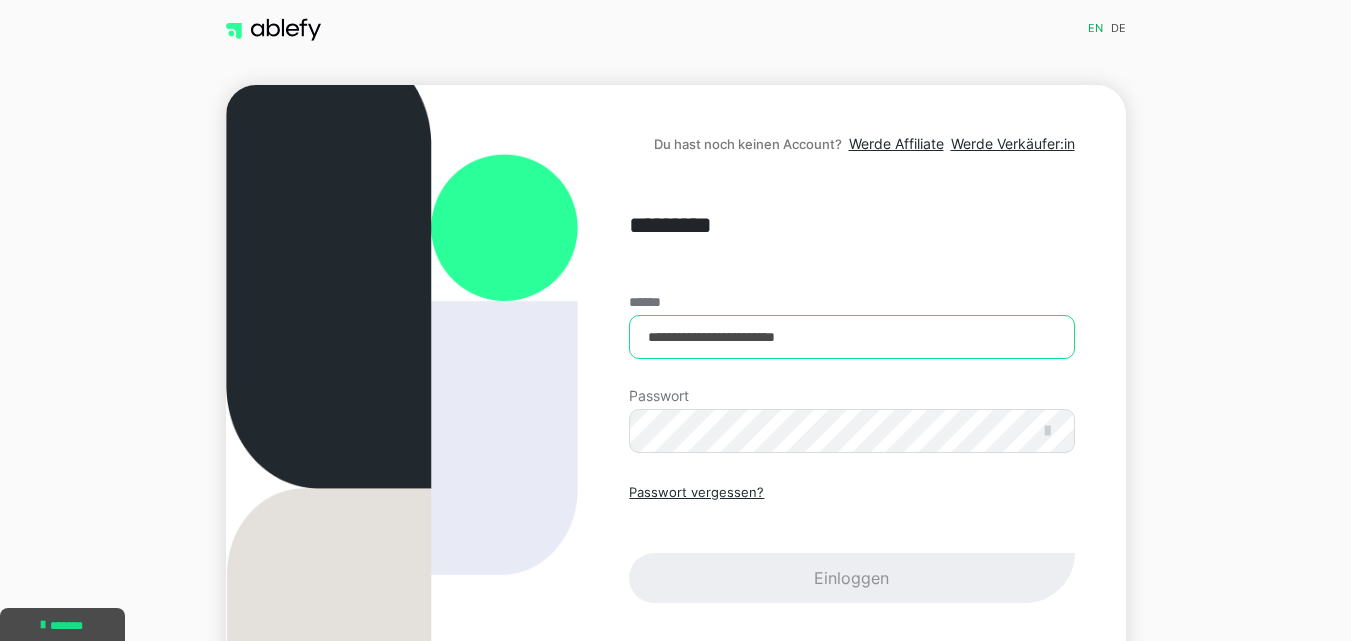 type on "**********" 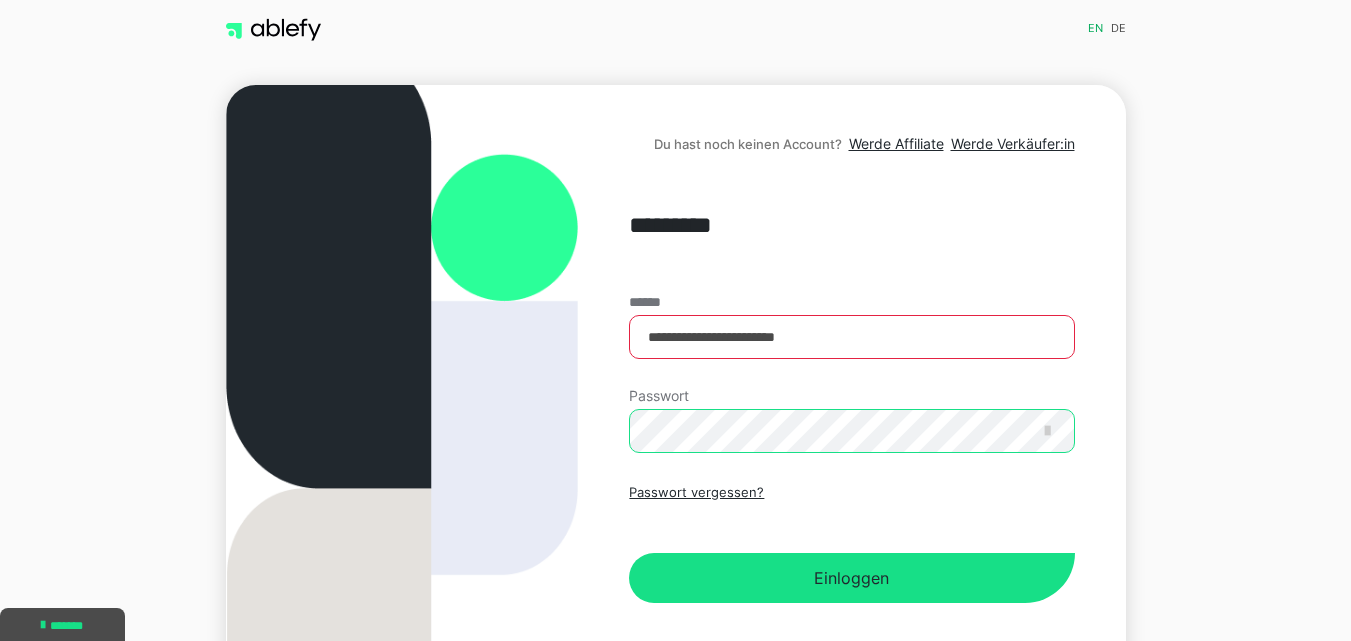 scroll, scrollTop: 0, scrollLeft: 23350, axis: horizontal 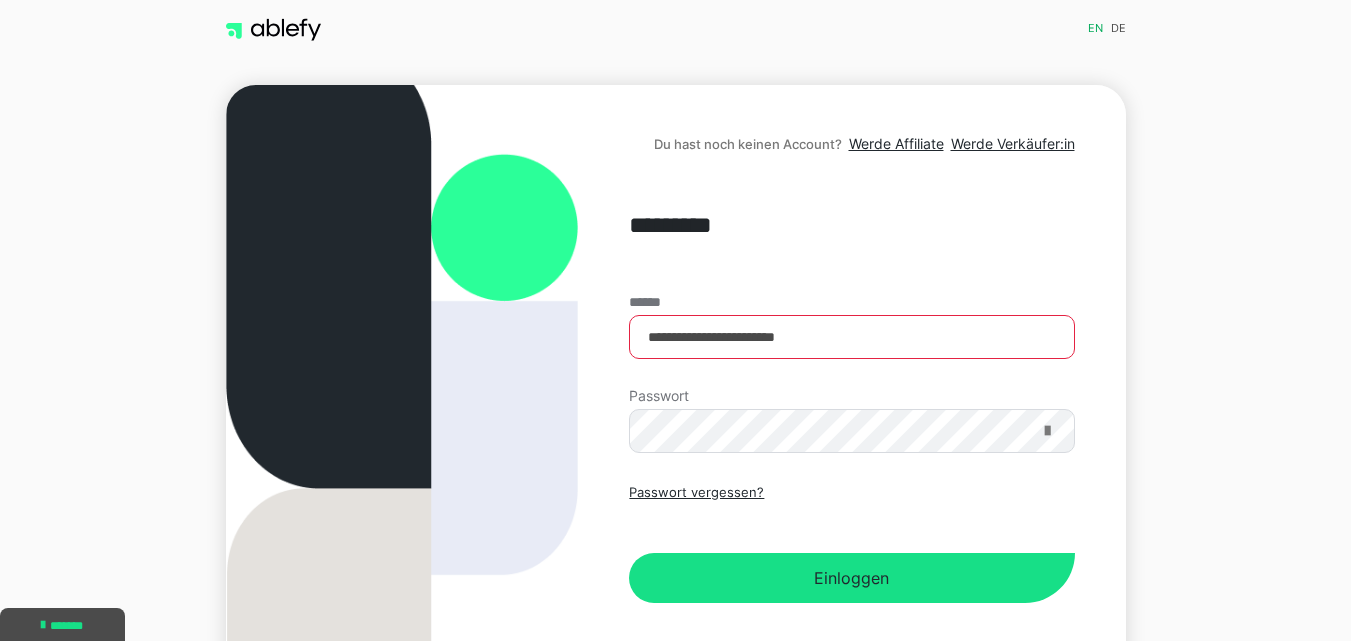 click at bounding box center [1047, 431] 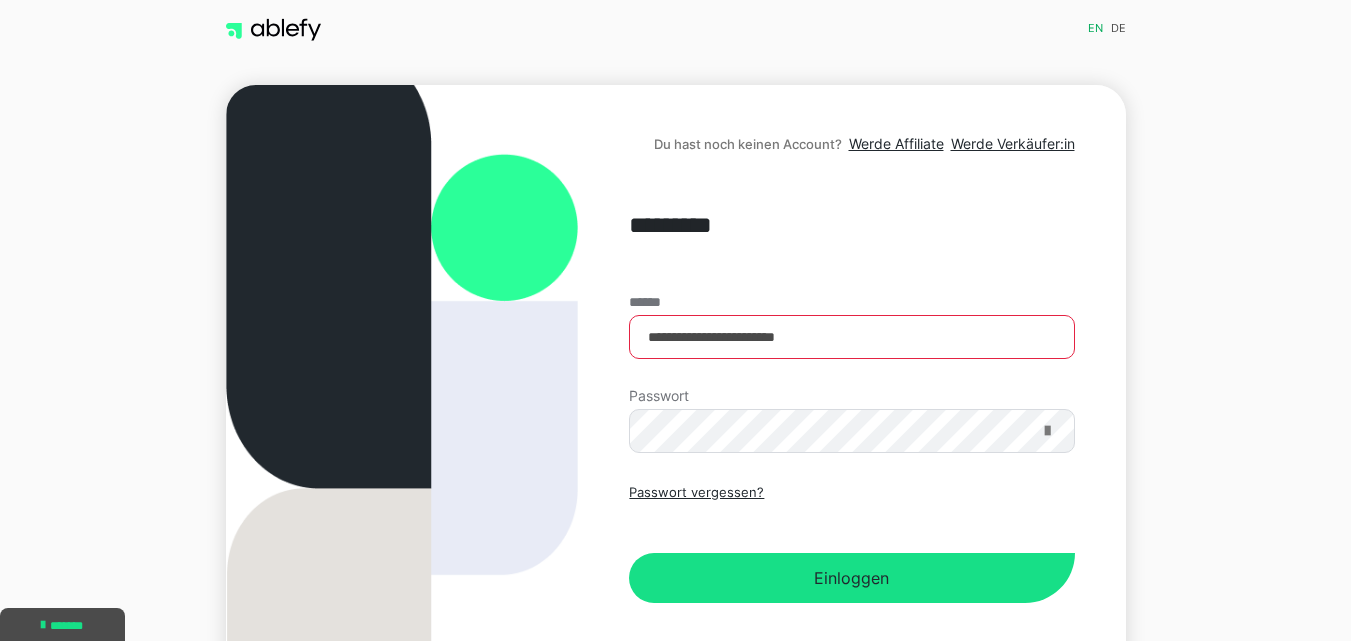 click at bounding box center (1047, 431) 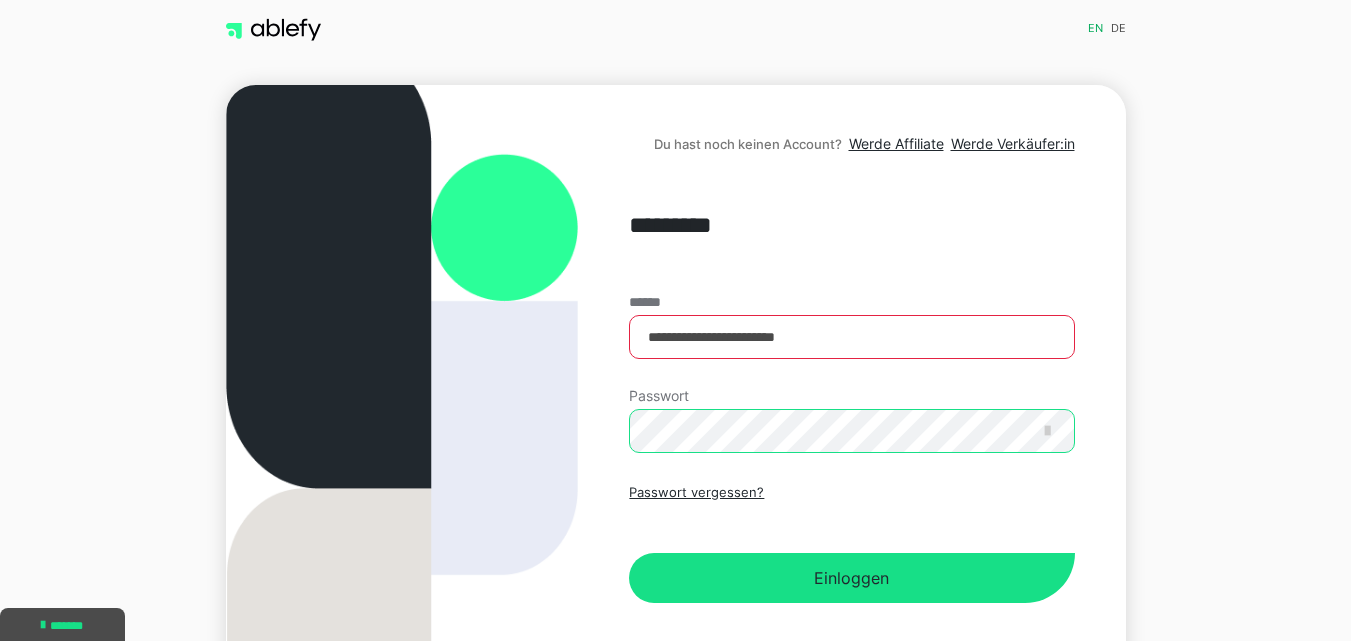 scroll, scrollTop: 0, scrollLeft: 22157, axis: horizontal 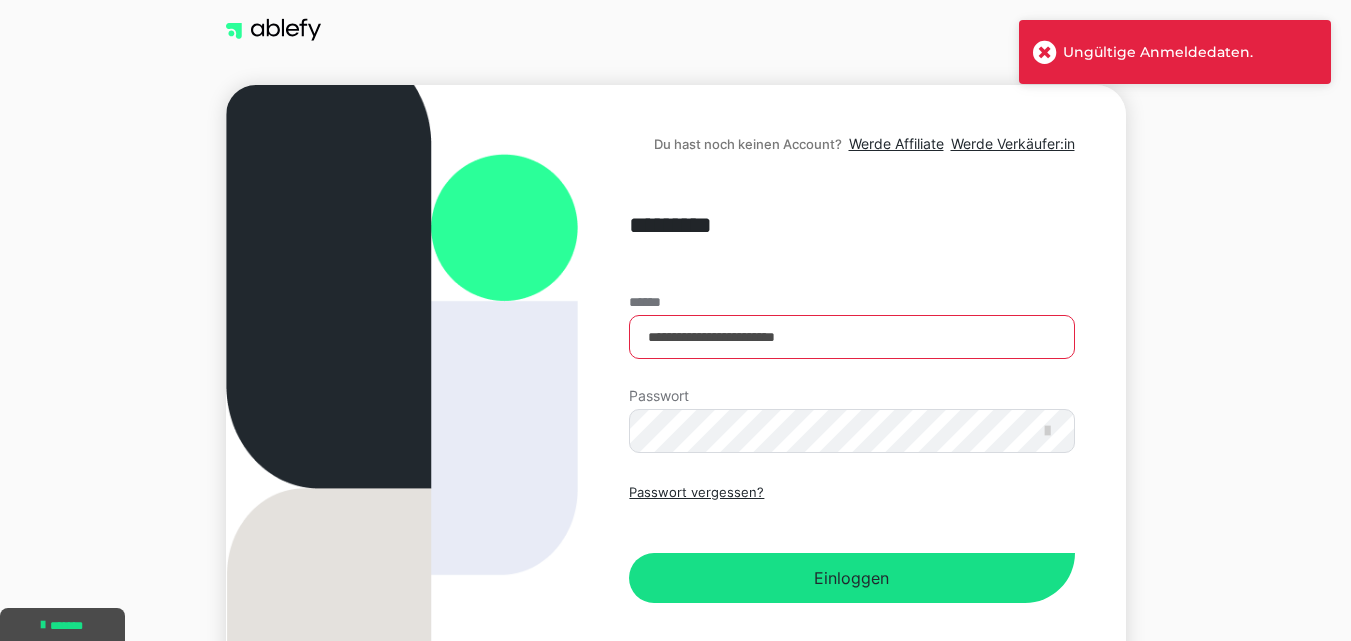 click at bounding box center [1045, 52] 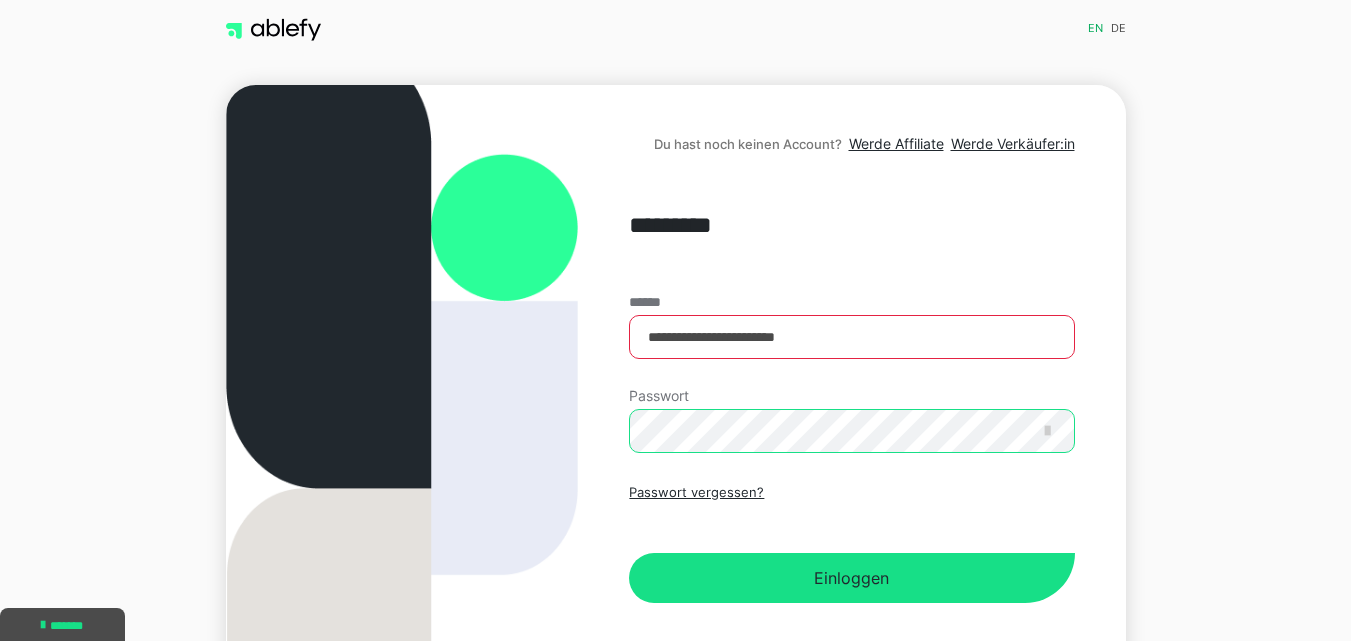 scroll, scrollTop: 0, scrollLeft: 6233, axis: horizontal 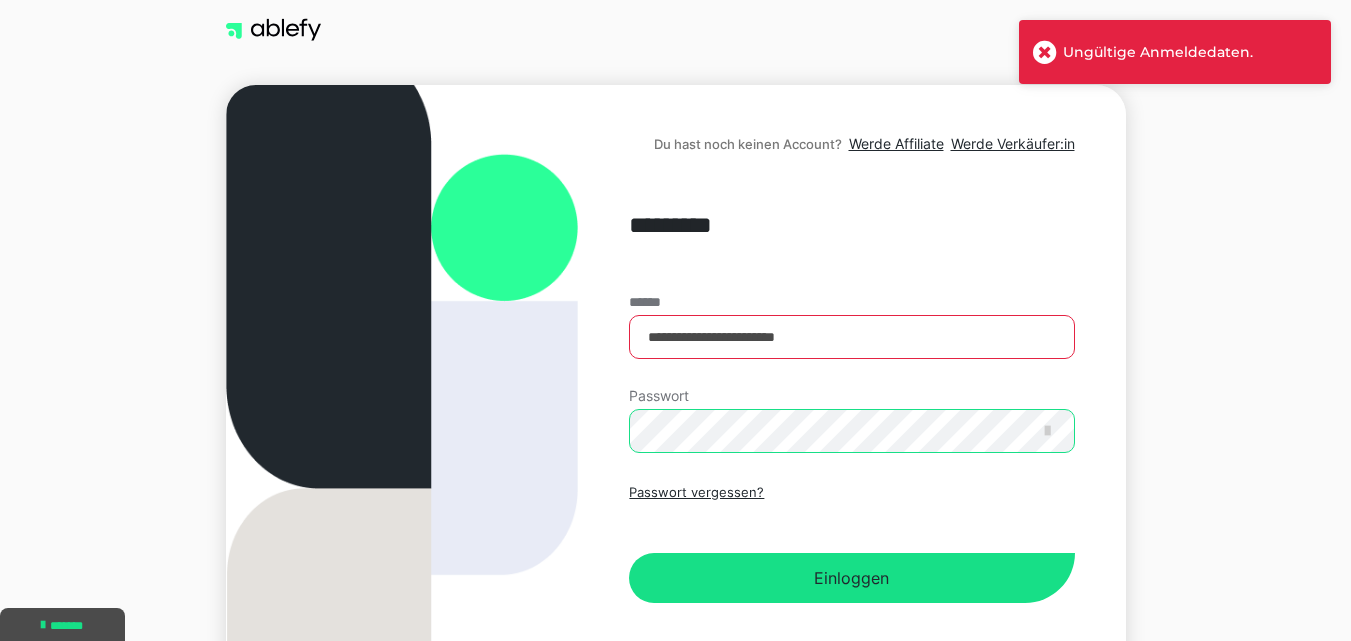 click on "Einloggen" at bounding box center [851, 578] 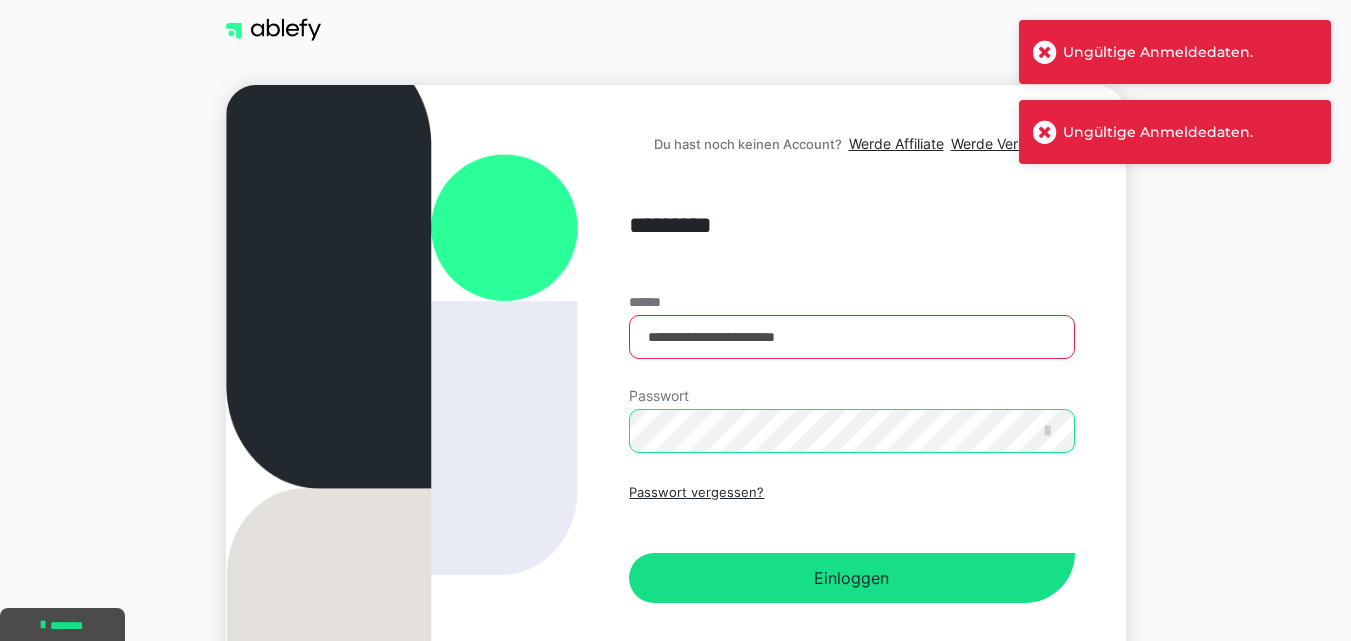 click on "Einloggen" at bounding box center [851, 578] 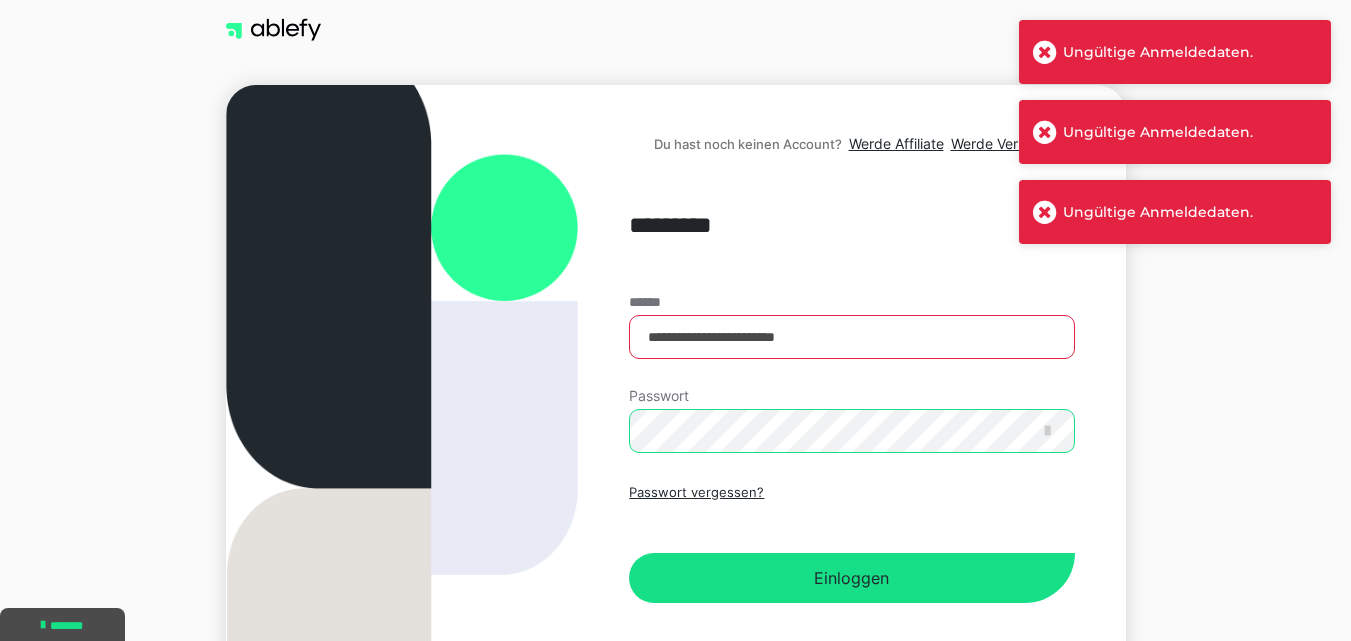 click on "Einloggen" at bounding box center (851, 578) 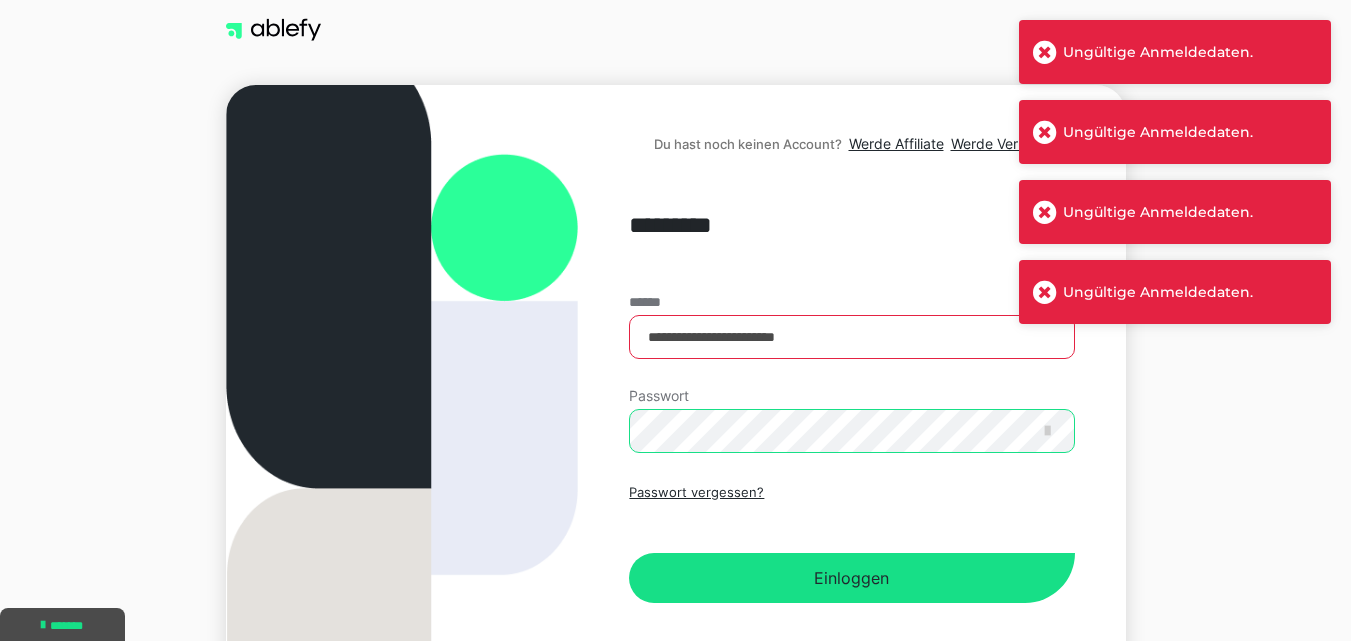 click on "Einloggen" at bounding box center (851, 578) 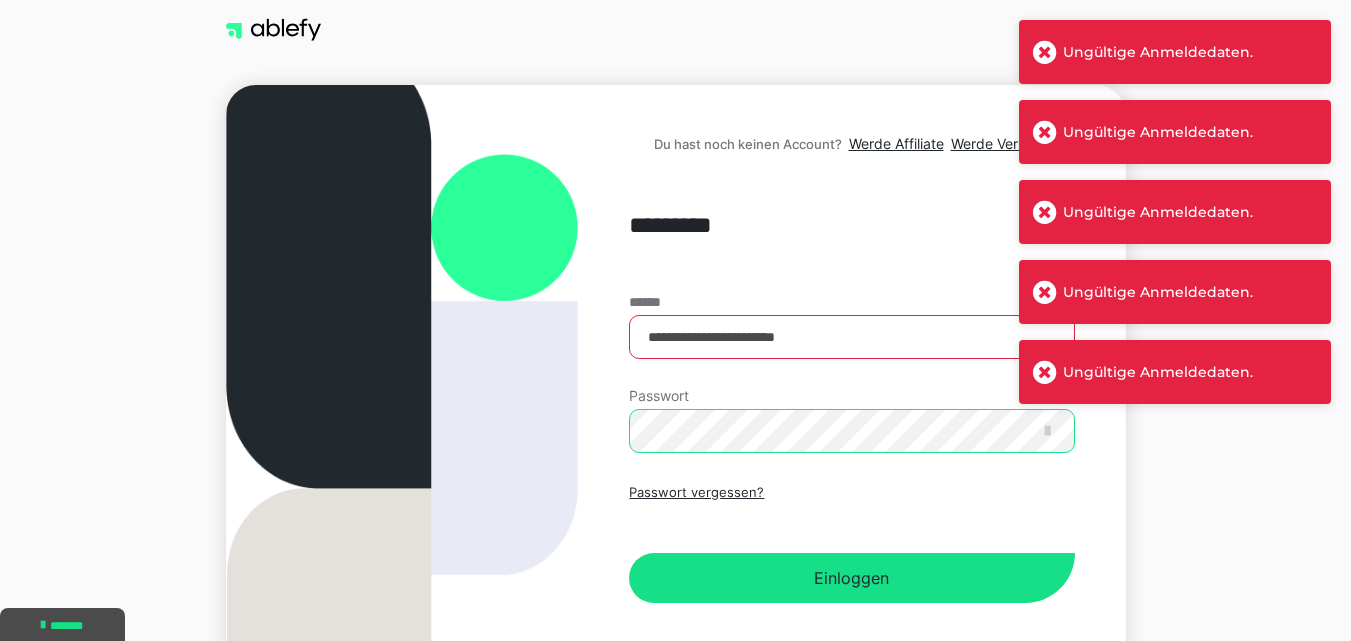click on "Einloggen" at bounding box center [851, 578] 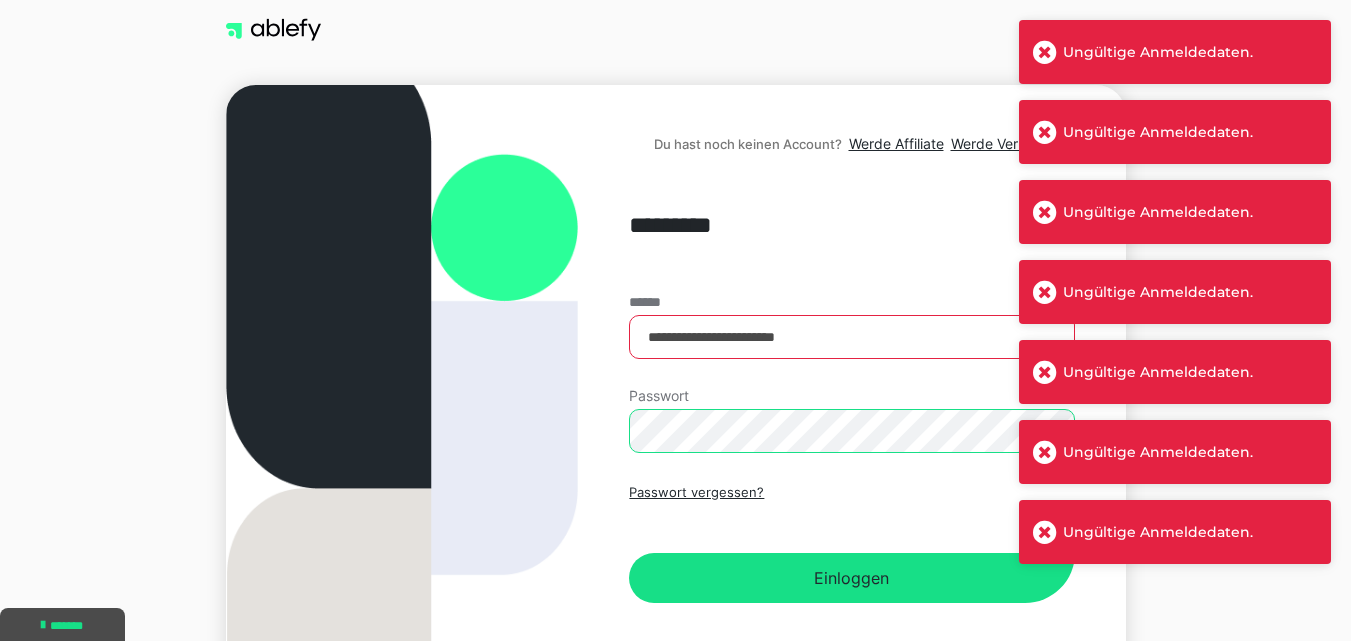 click on "Einloggen" at bounding box center [851, 578] 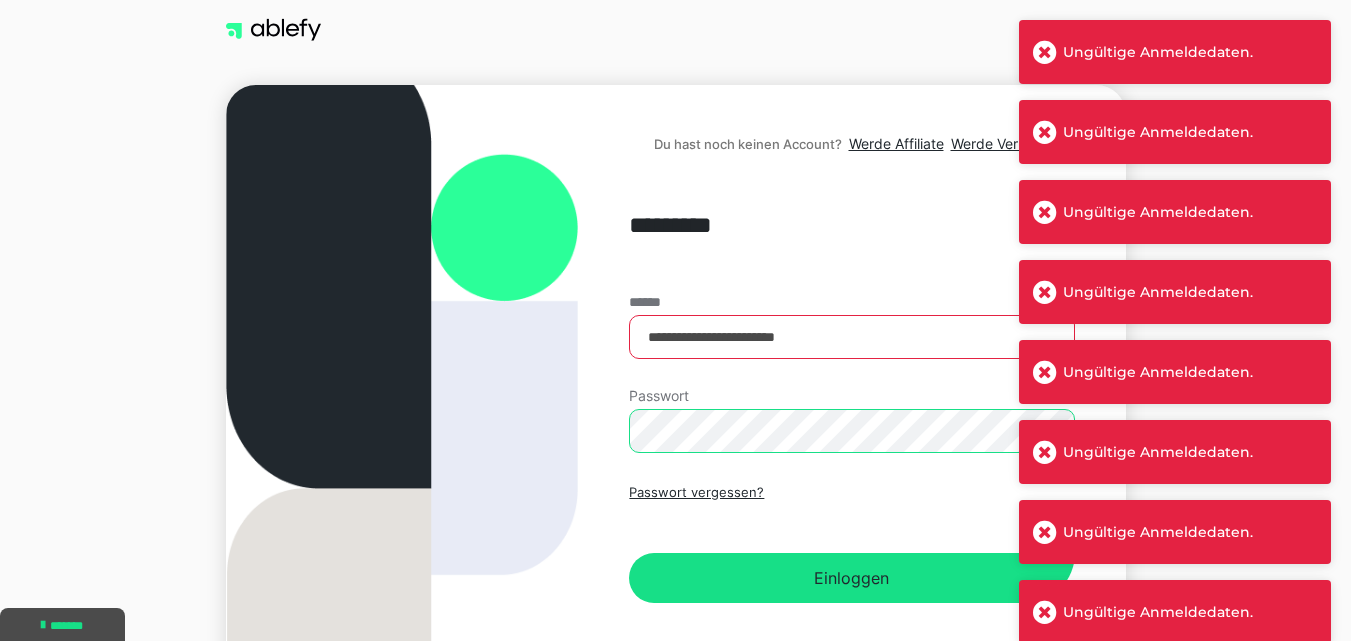 click on "Einloggen" at bounding box center (851, 578) 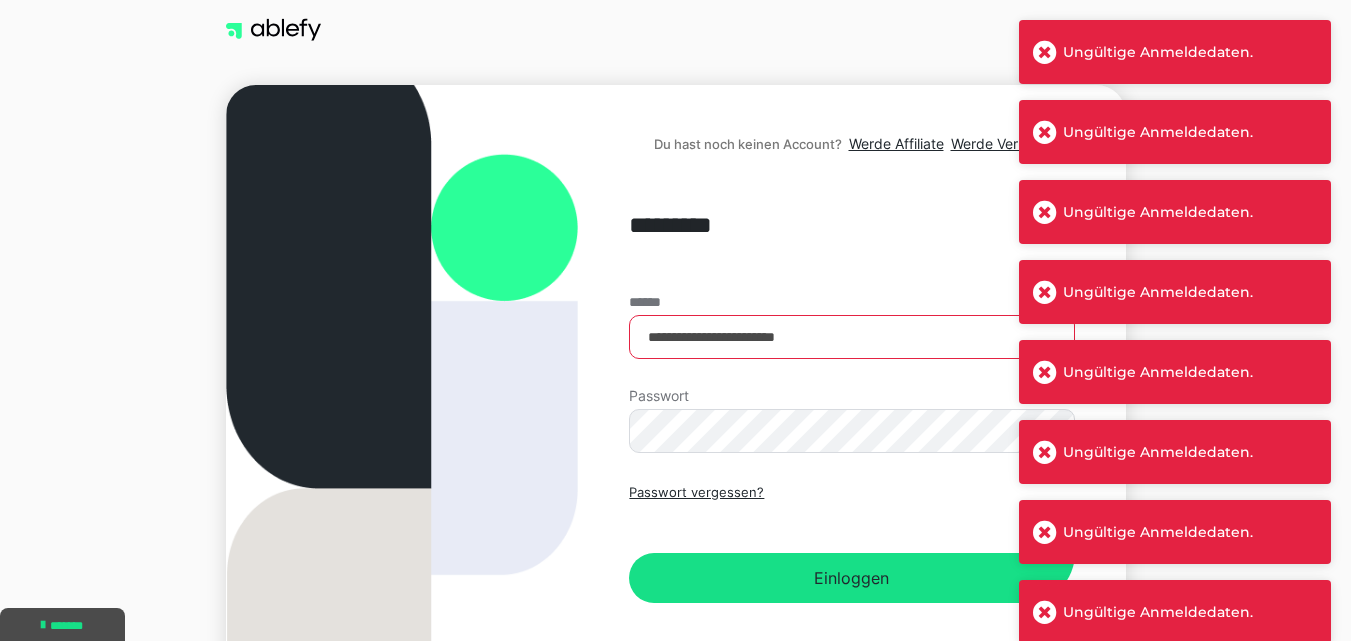 scroll, scrollTop: 0, scrollLeft: 0, axis: both 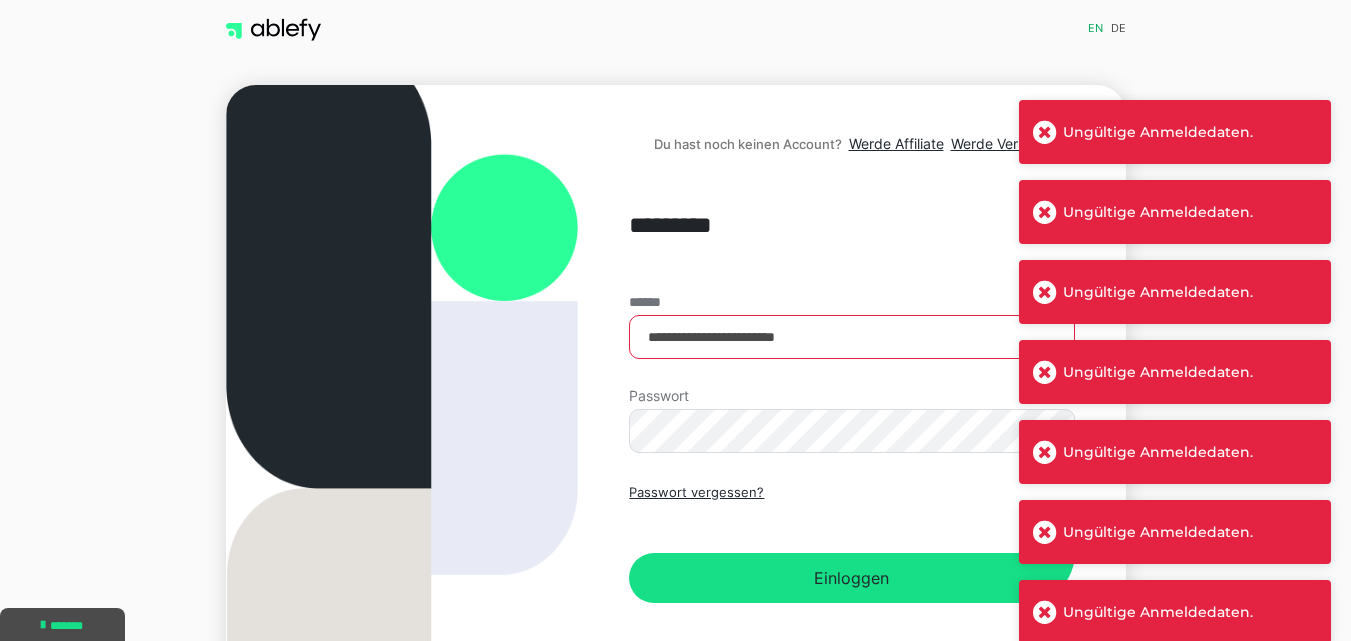 click on "Ungültige Anmeldedaten. Ungültige Anmeldedaten. Ungültige Anmeldedaten. Ungültige Anmeldedaten. Ungültige Anmeldedaten. Ungültige Anmeldedaten. Ungültige Anmeldedaten. Ungültige Anmeldedaten. Ungültige Anmeldedaten. Ungültige Anmeldedaten. Ungültige Anmeldedaten." at bounding box center (1175, 460) 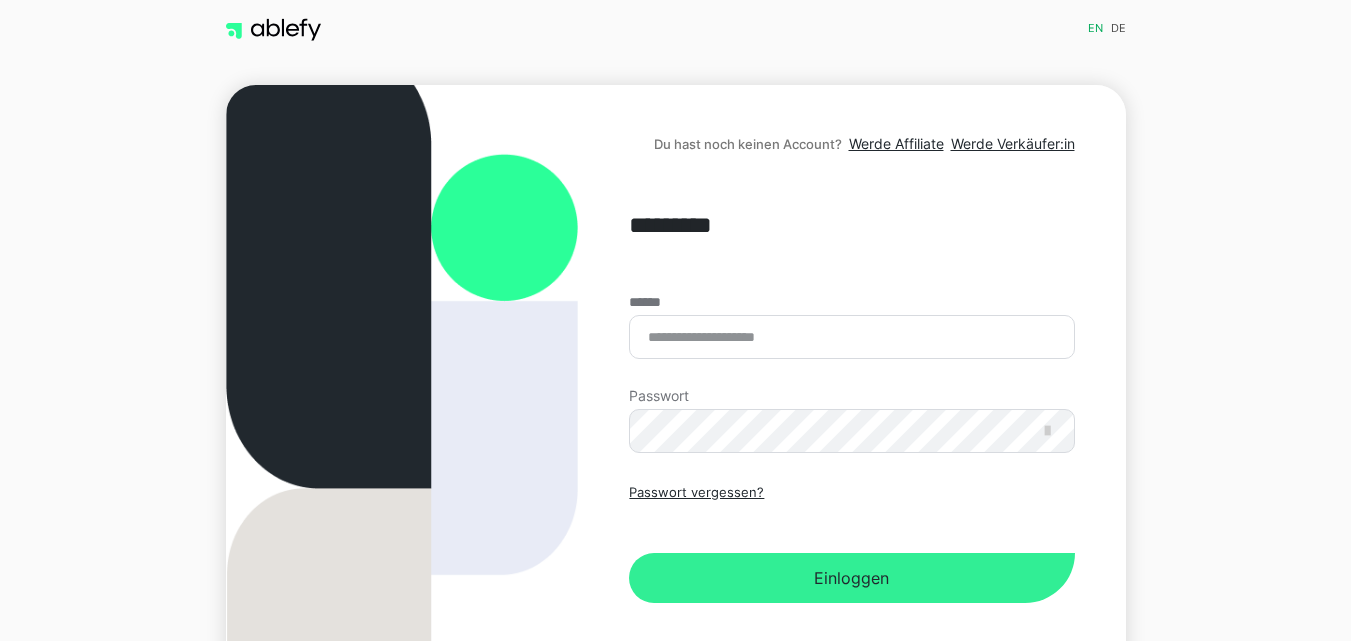 scroll, scrollTop: 0, scrollLeft: 0, axis: both 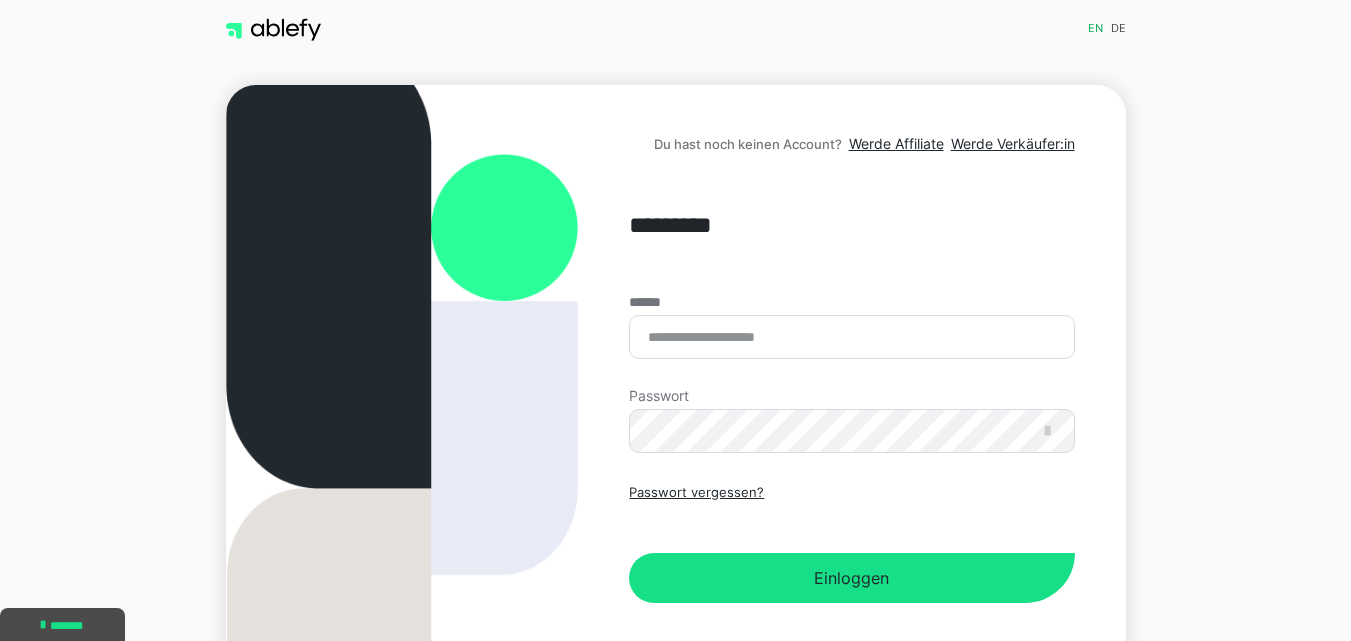 click on "******" at bounding box center [650, 302] 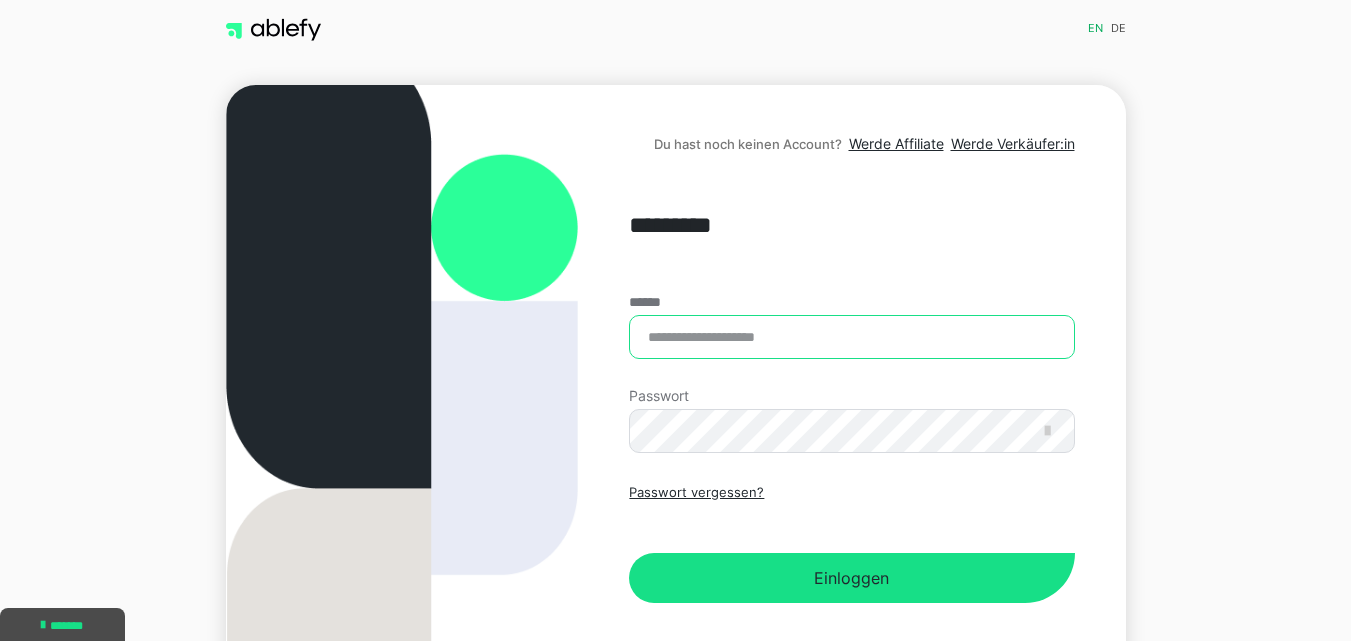 click on "******" at bounding box center (851, 337) 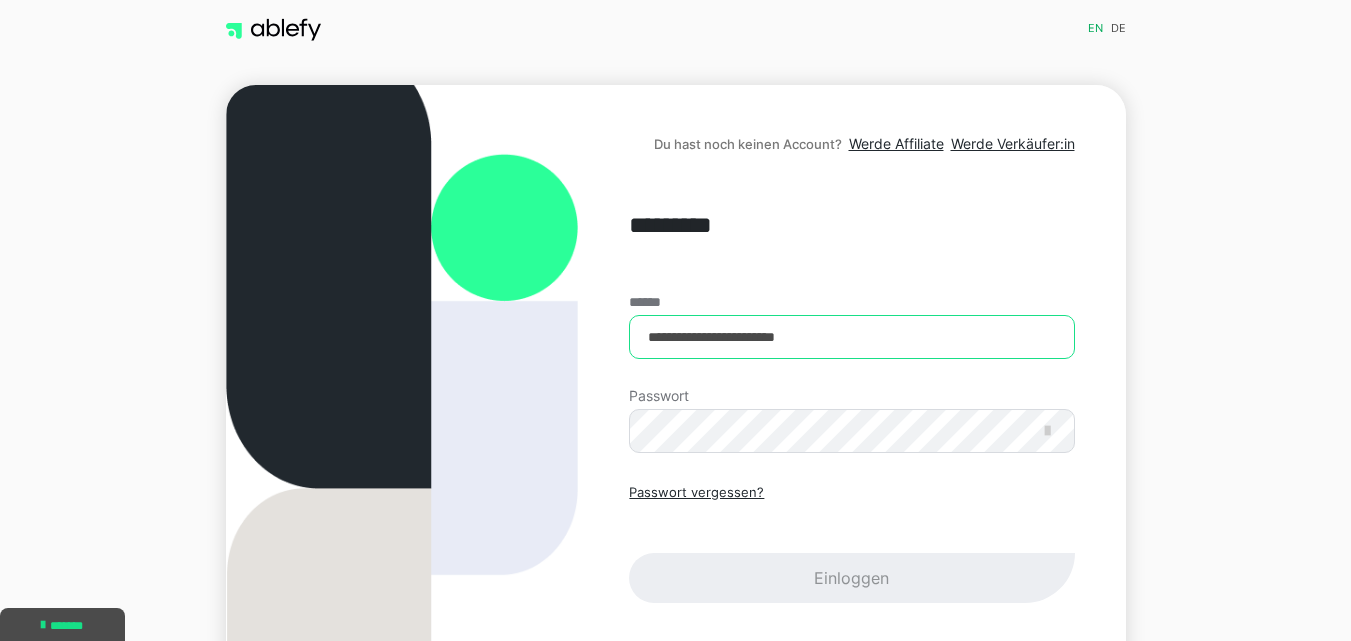 type on "**********" 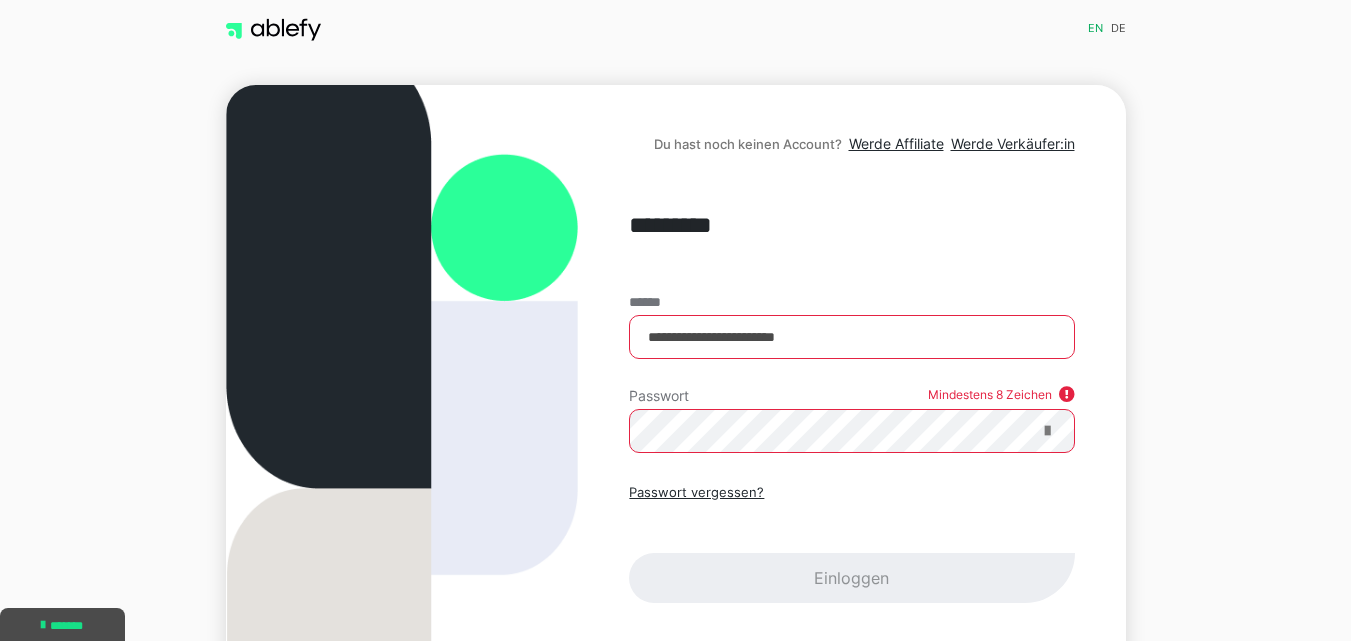 click at bounding box center (1047, 431) 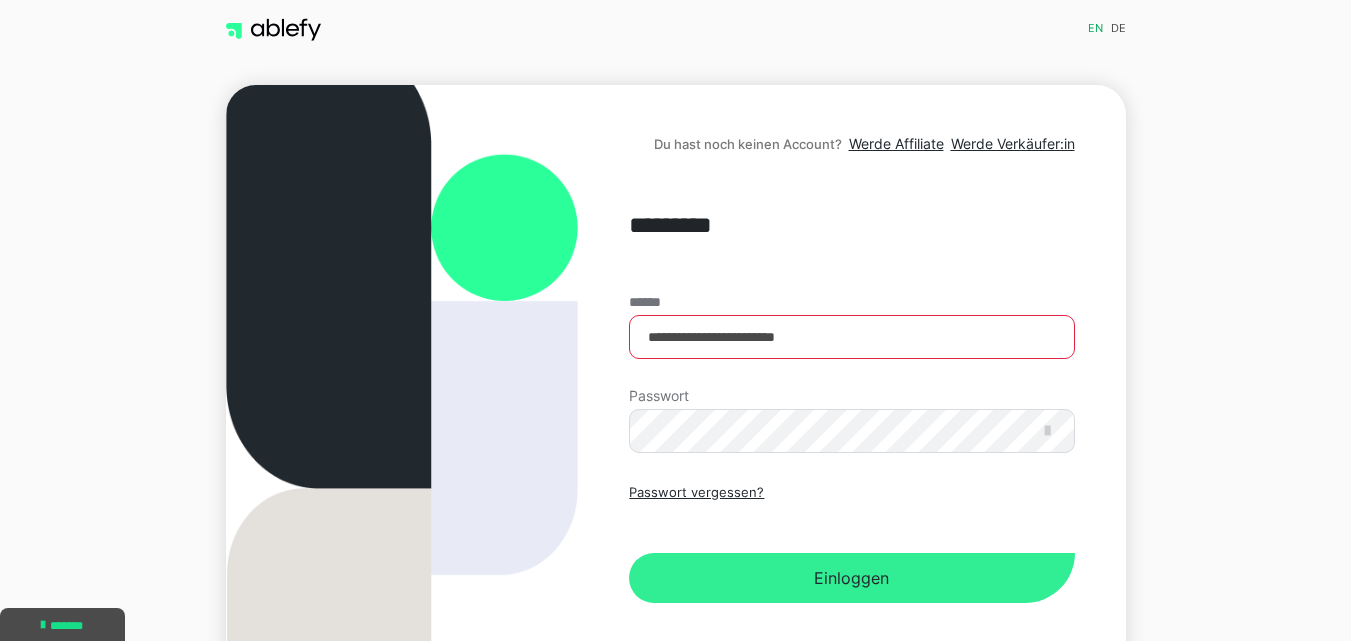 click on "Einloggen" at bounding box center (851, 578) 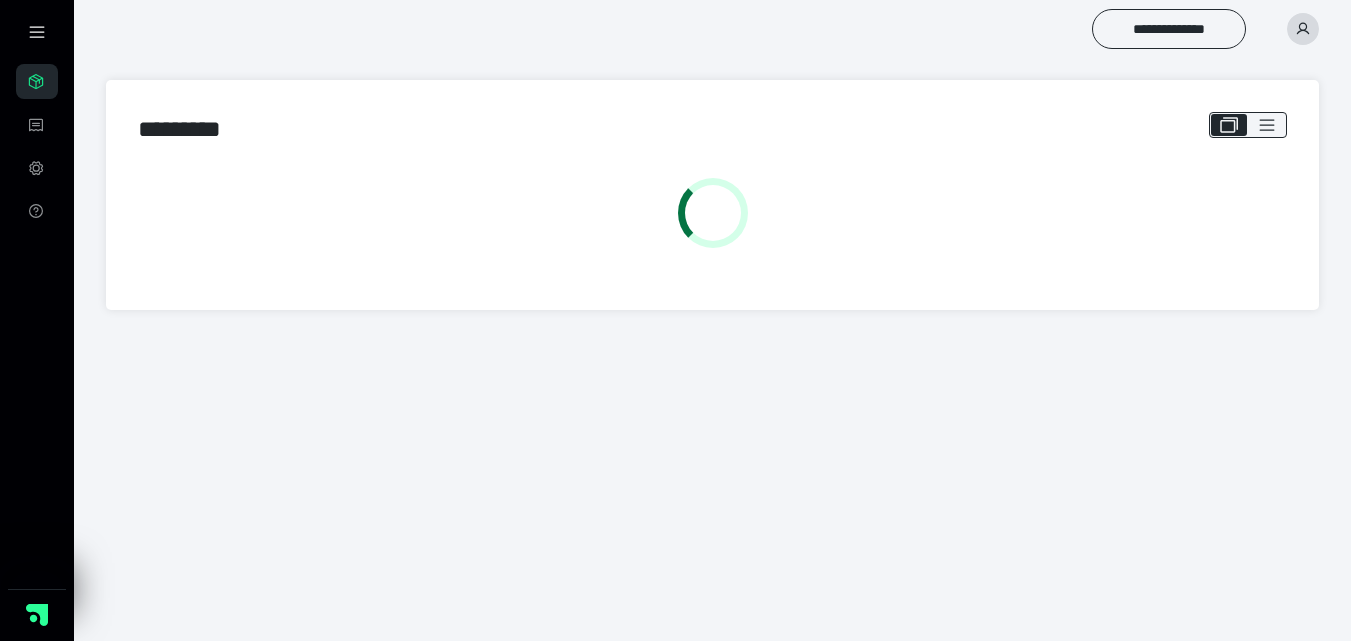 scroll, scrollTop: 0, scrollLeft: 0, axis: both 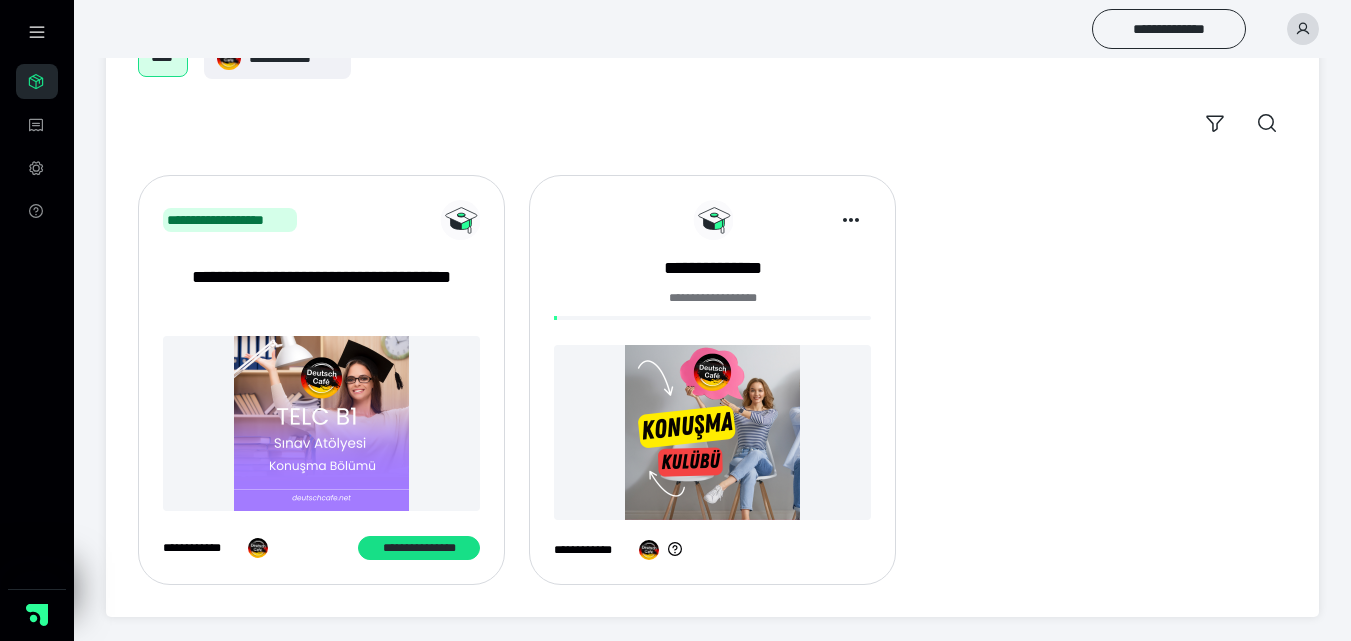 click at bounding box center [712, 432] 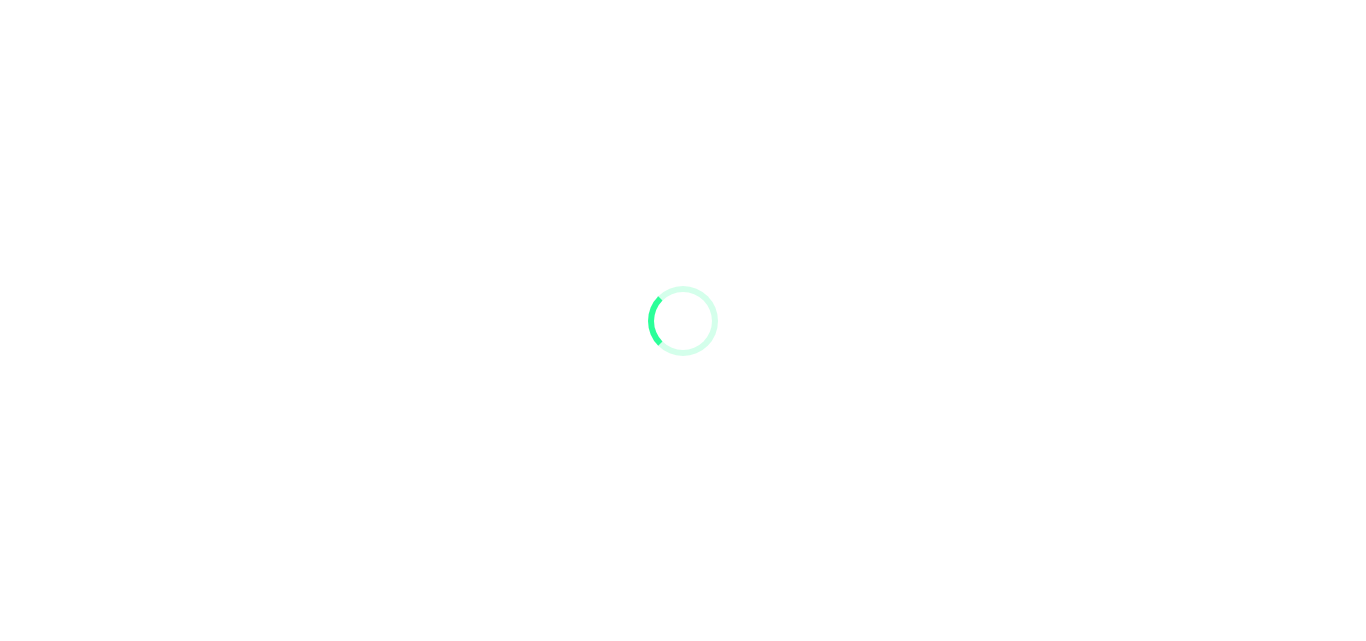 scroll, scrollTop: 0, scrollLeft: 0, axis: both 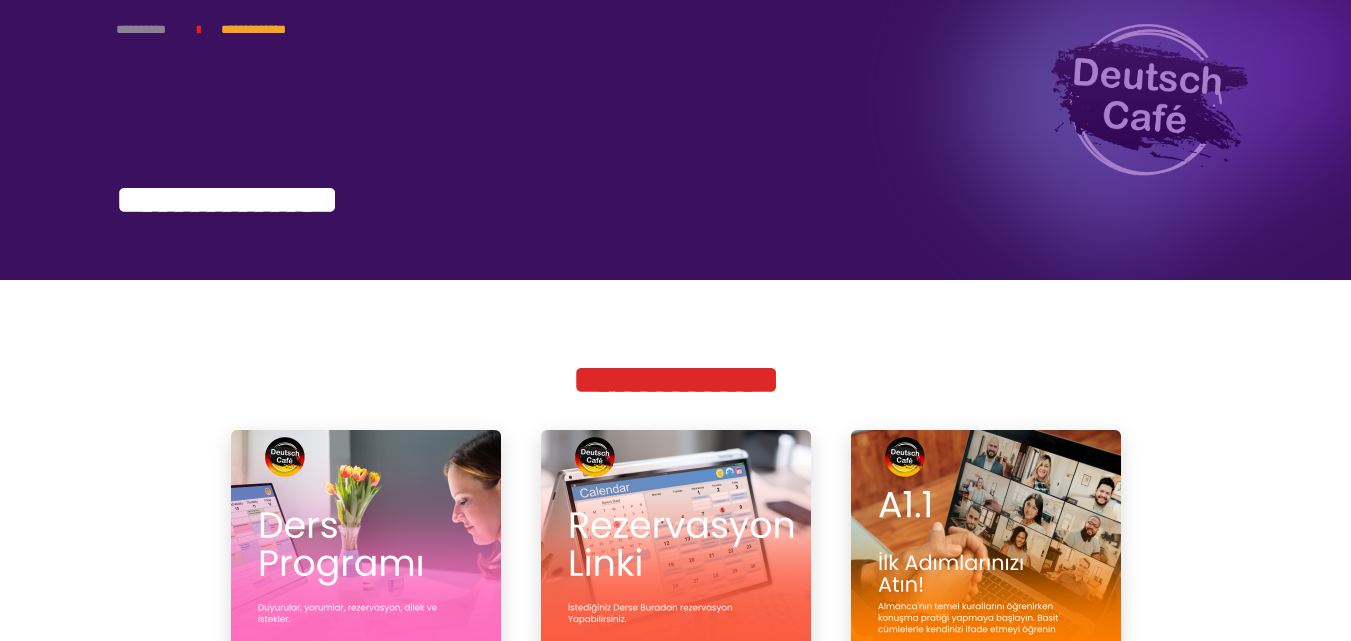 click on "**********" at bounding box center (147, 30) 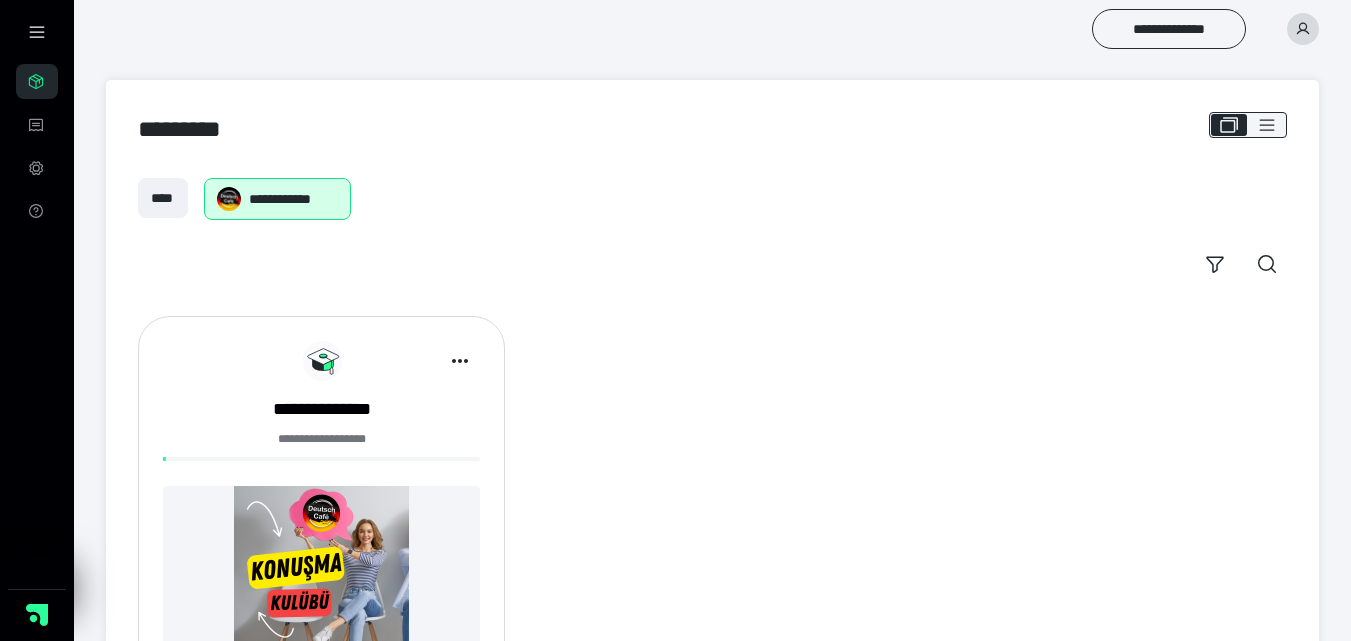 scroll, scrollTop: 0, scrollLeft: 0, axis: both 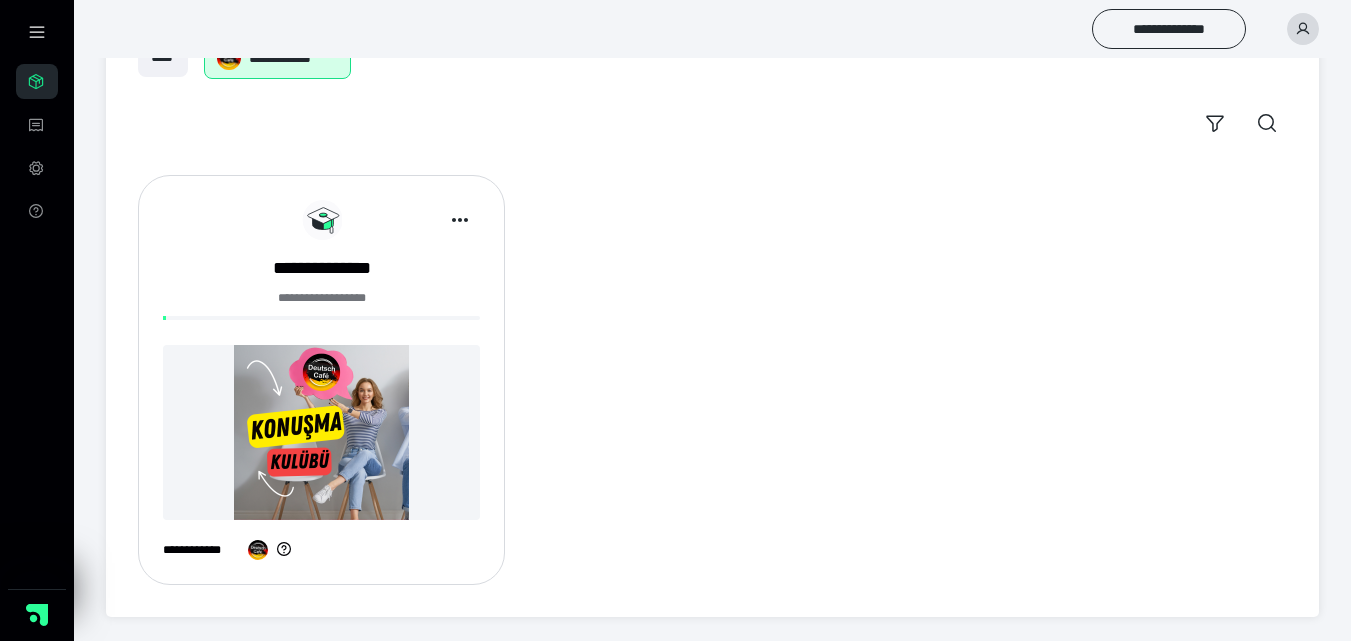 click at bounding box center [321, 432] 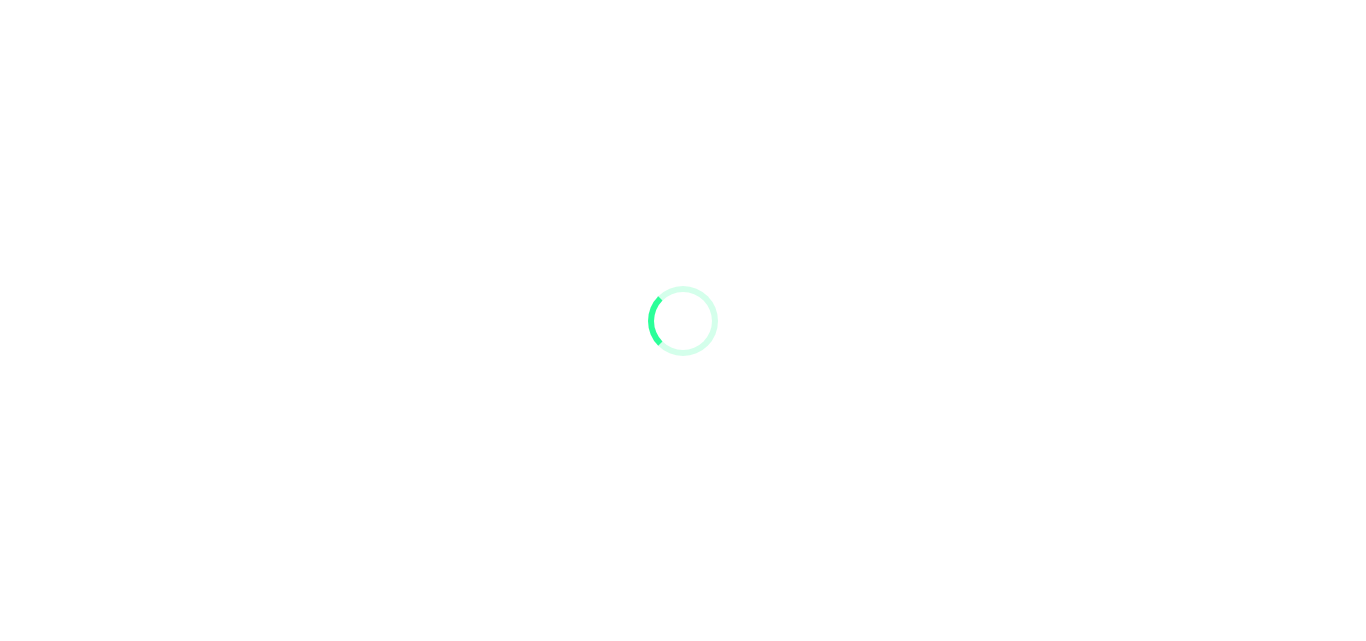 scroll, scrollTop: 0, scrollLeft: 0, axis: both 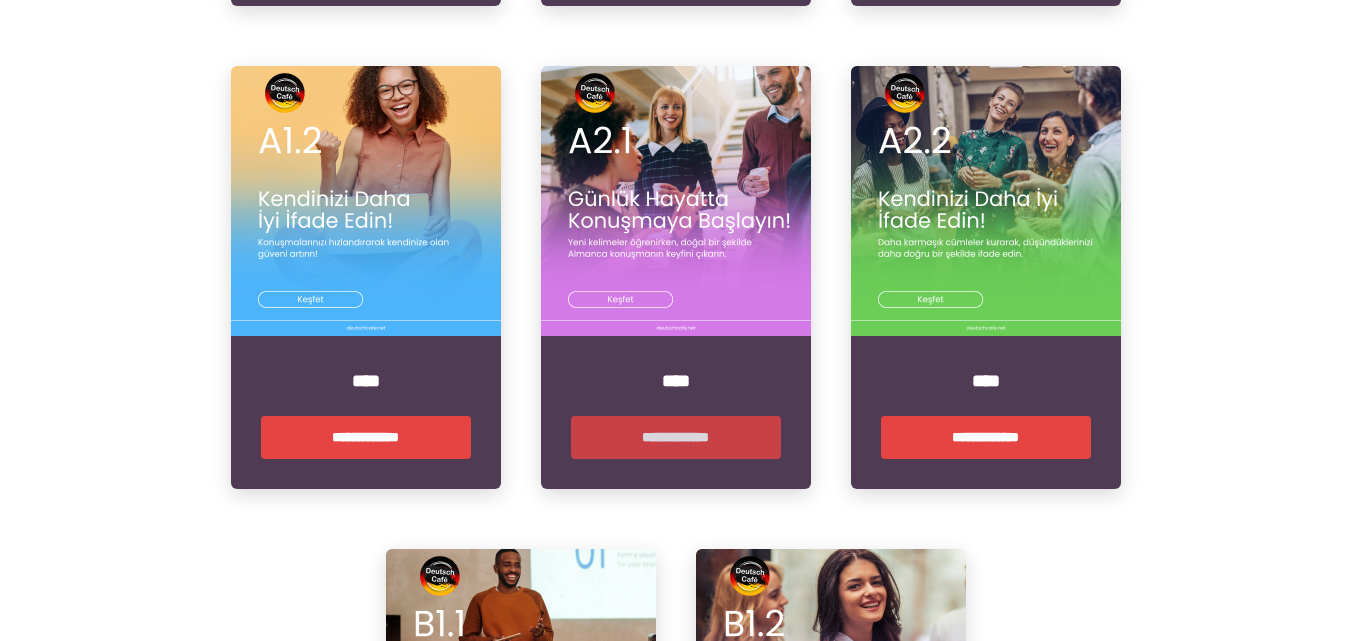 click on "**********" at bounding box center [676, 437] 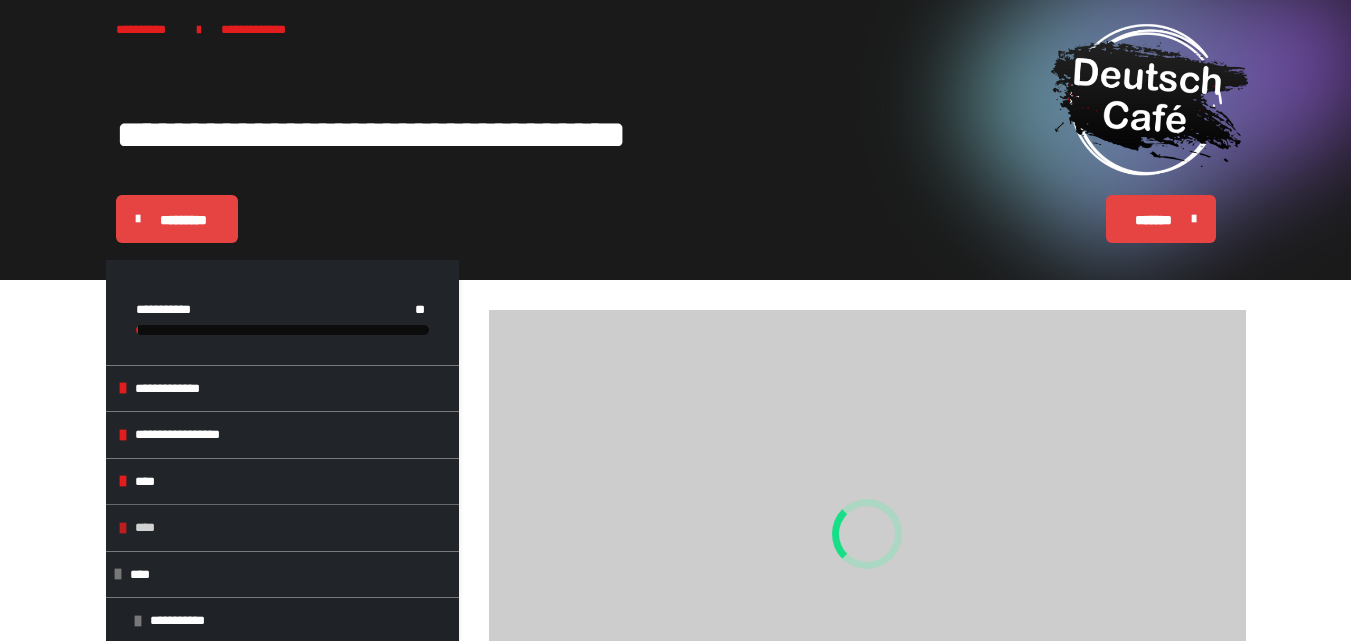 click on "****" at bounding box center (146, 528) 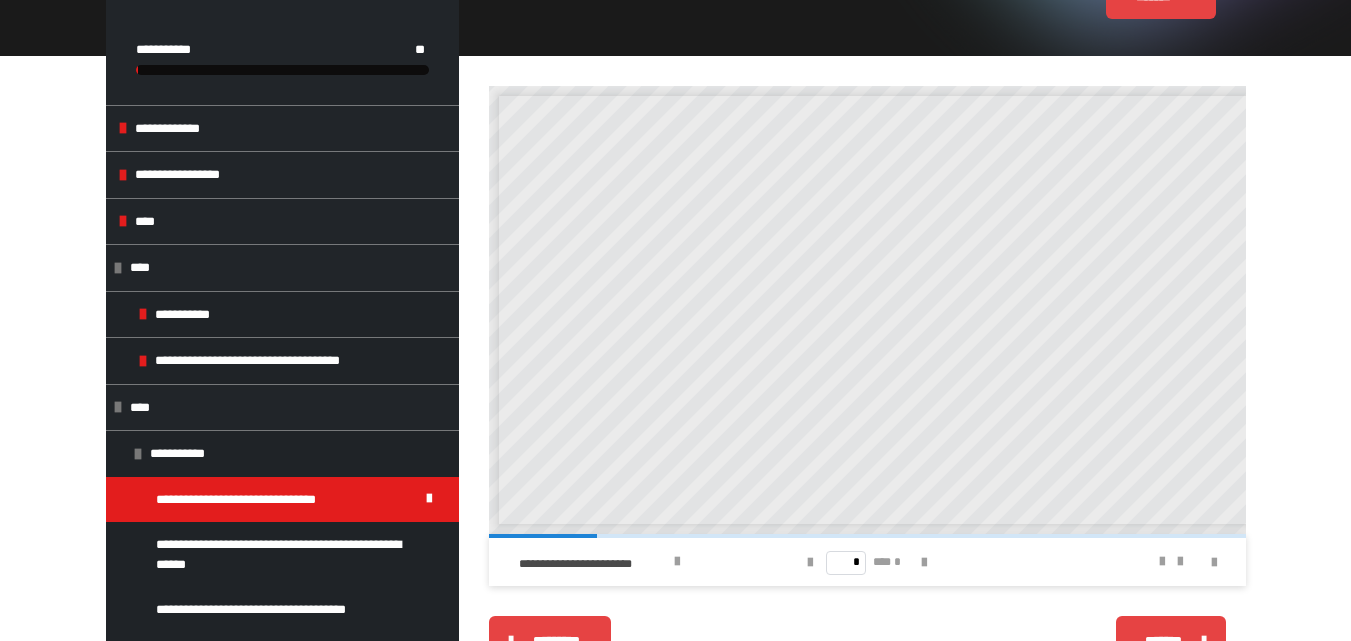 scroll, scrollTop: 340, scrollLeft: 0, axis: vertical 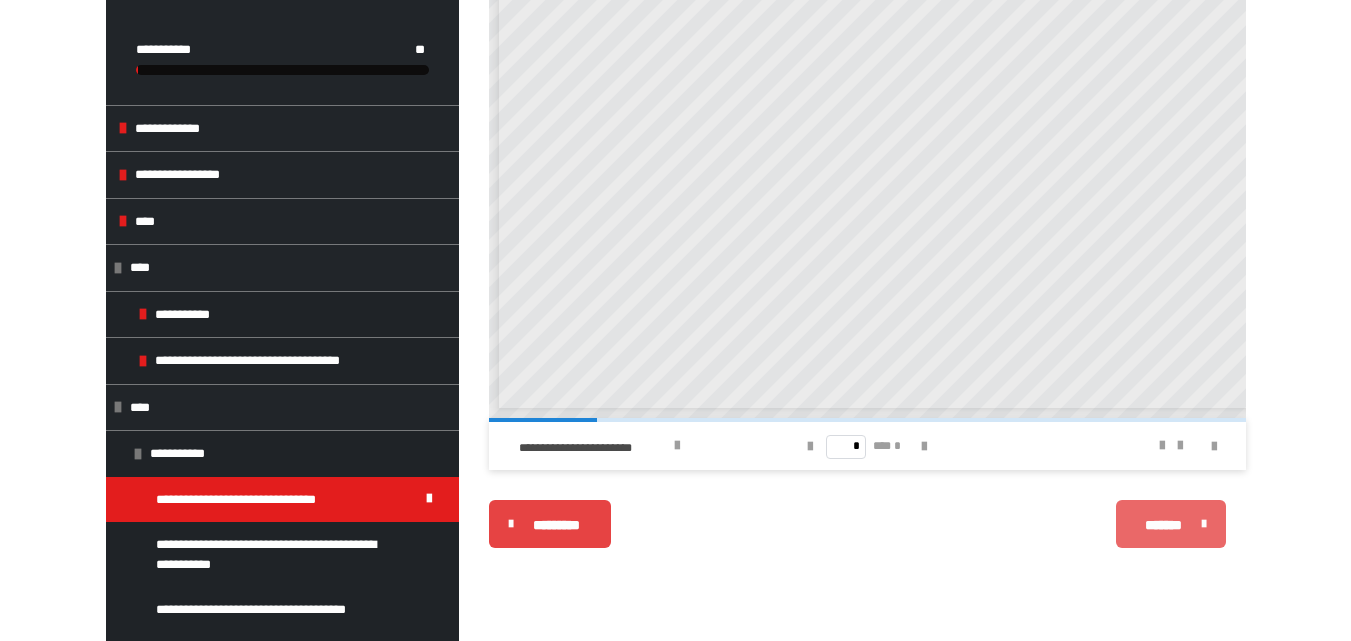 click at bounding box center (1199, 524) 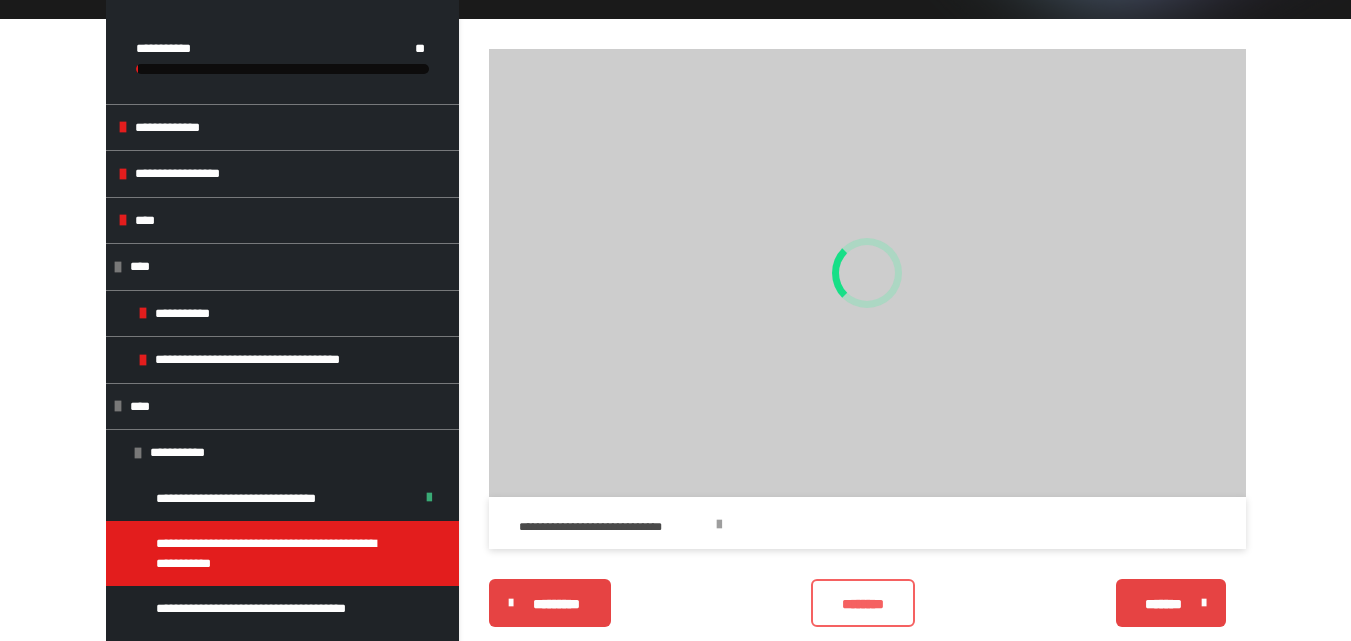 scroll, scrollTop: 47, scrollLeft: 0, axis: vertical 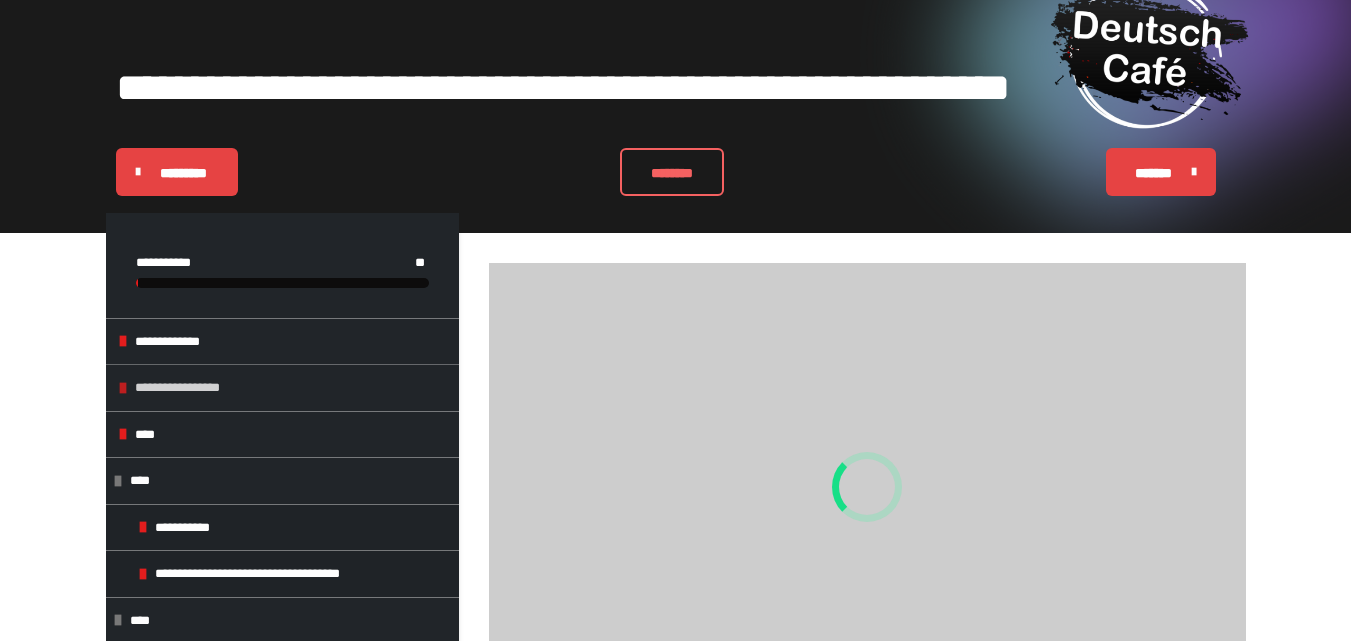click on "**********" at bounding box center [183, 388] 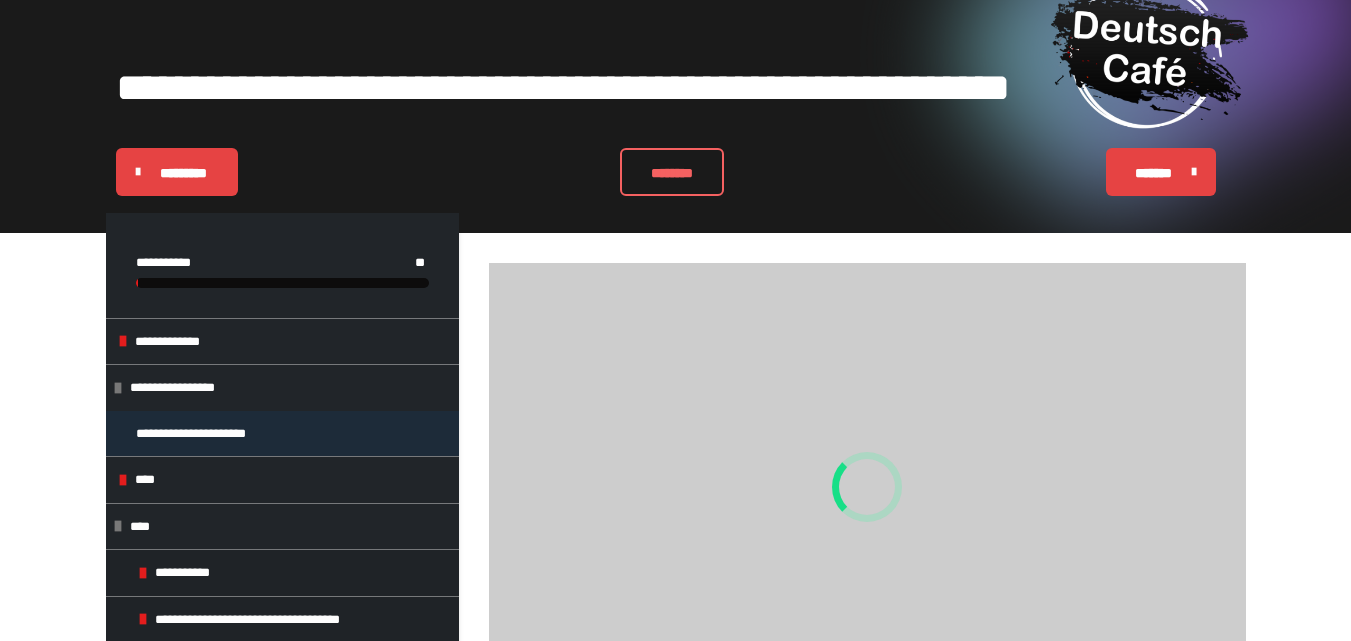 click on "**********" at bounding box center (198, 434) 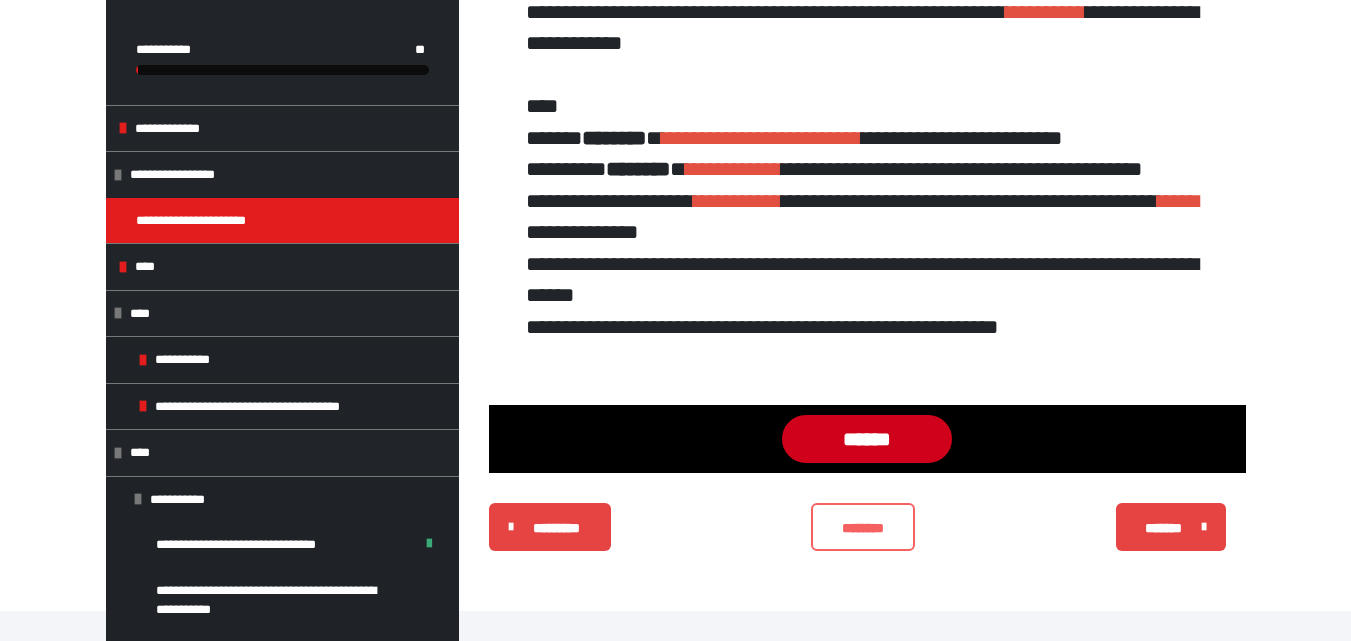 scroll, scrollTop: 668, scrollLeft: 0, axis: vertical 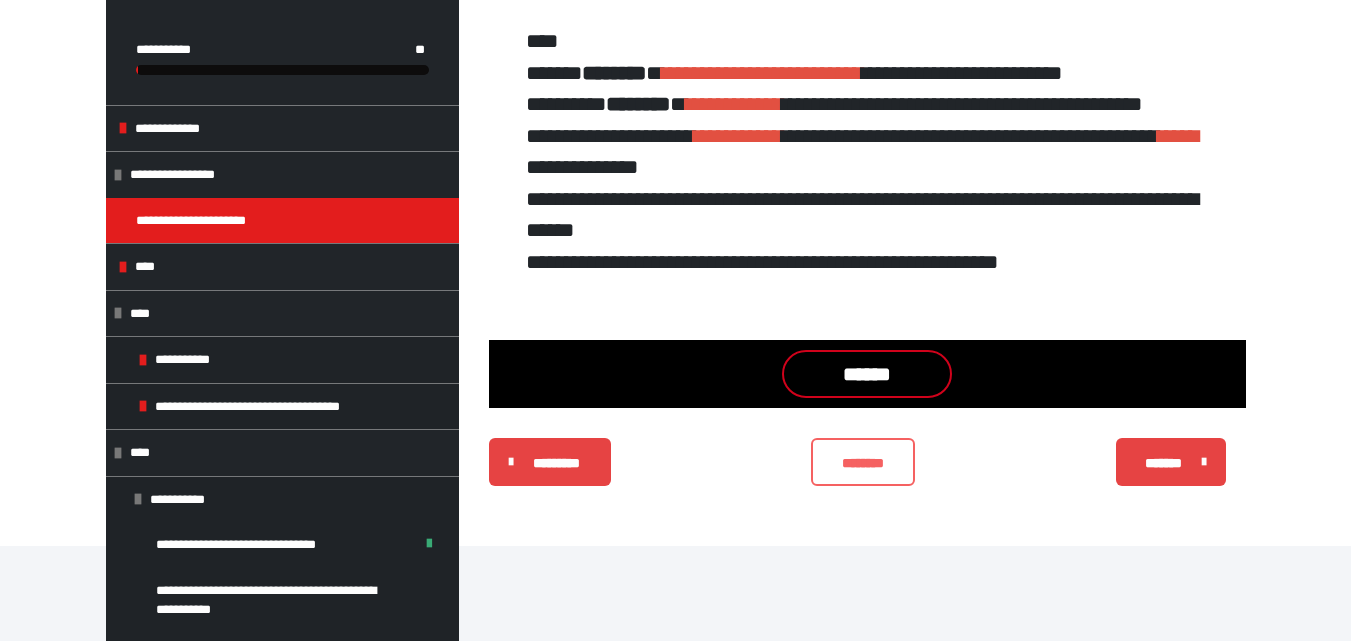 click on "******" at bounding box center [867, 374] 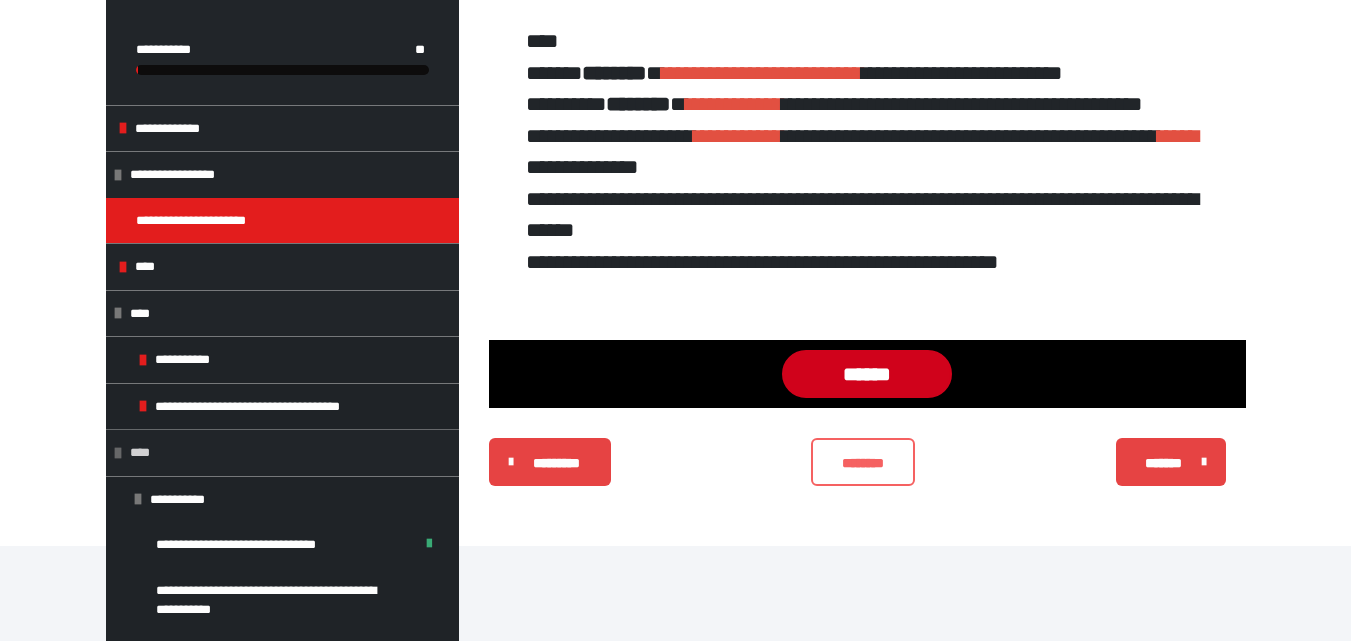click on "****" at bounding box center [141, 453] 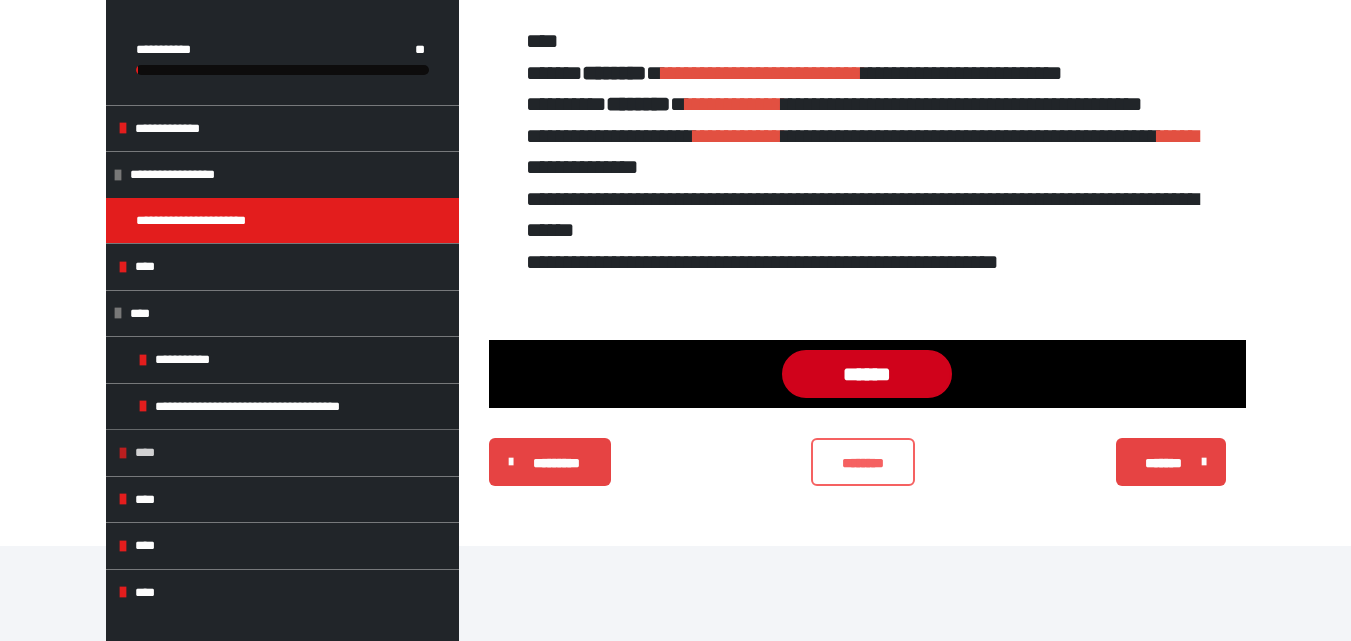 click on "****" at bounding box center (282, 452) 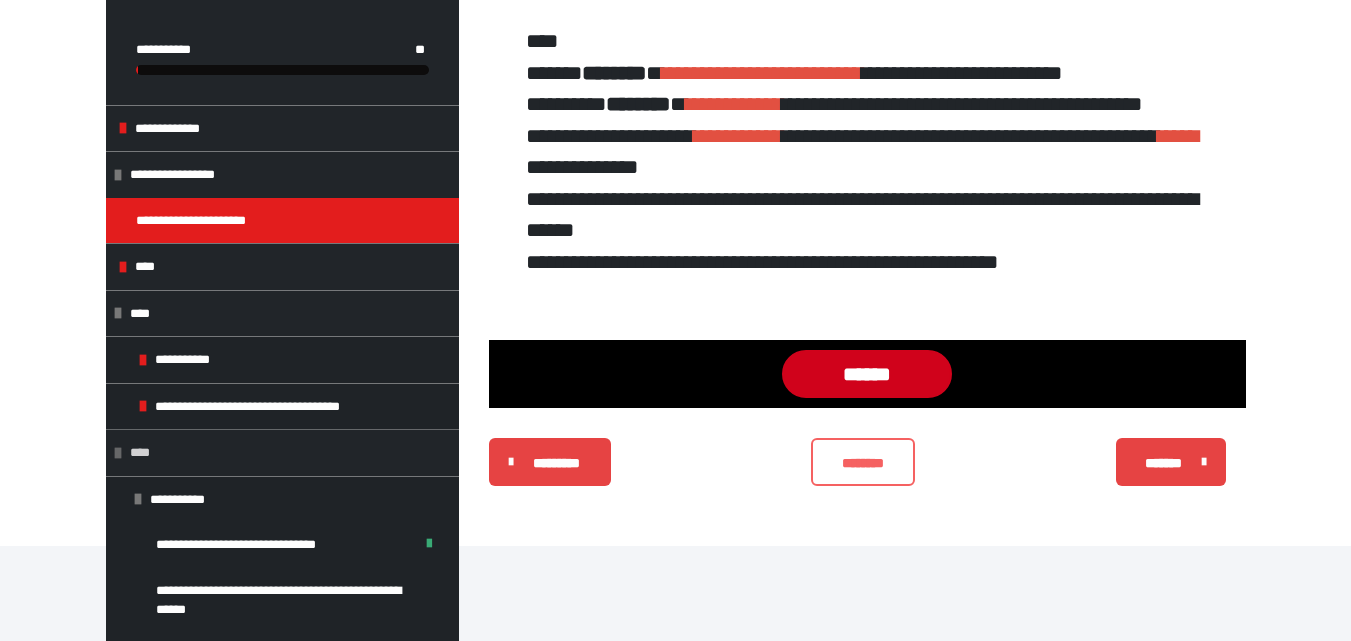 click on "****" at bounding box center (282, 452) 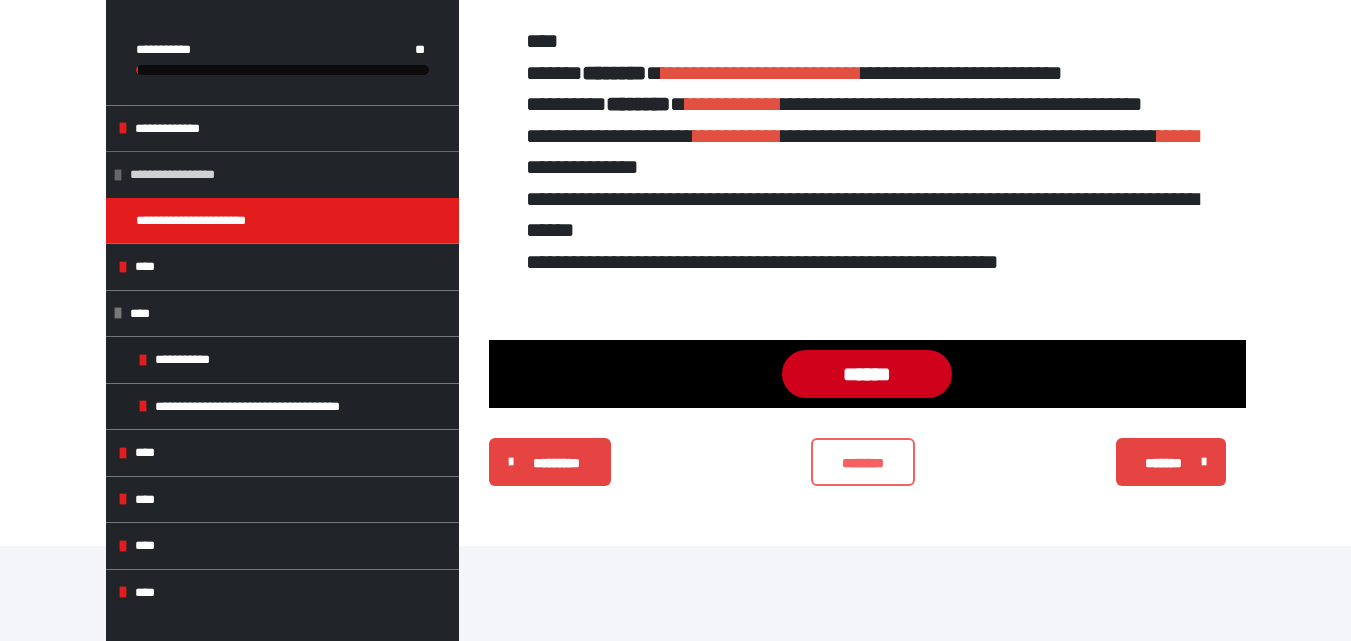 click on "**********" at bounding box center (178, 175) 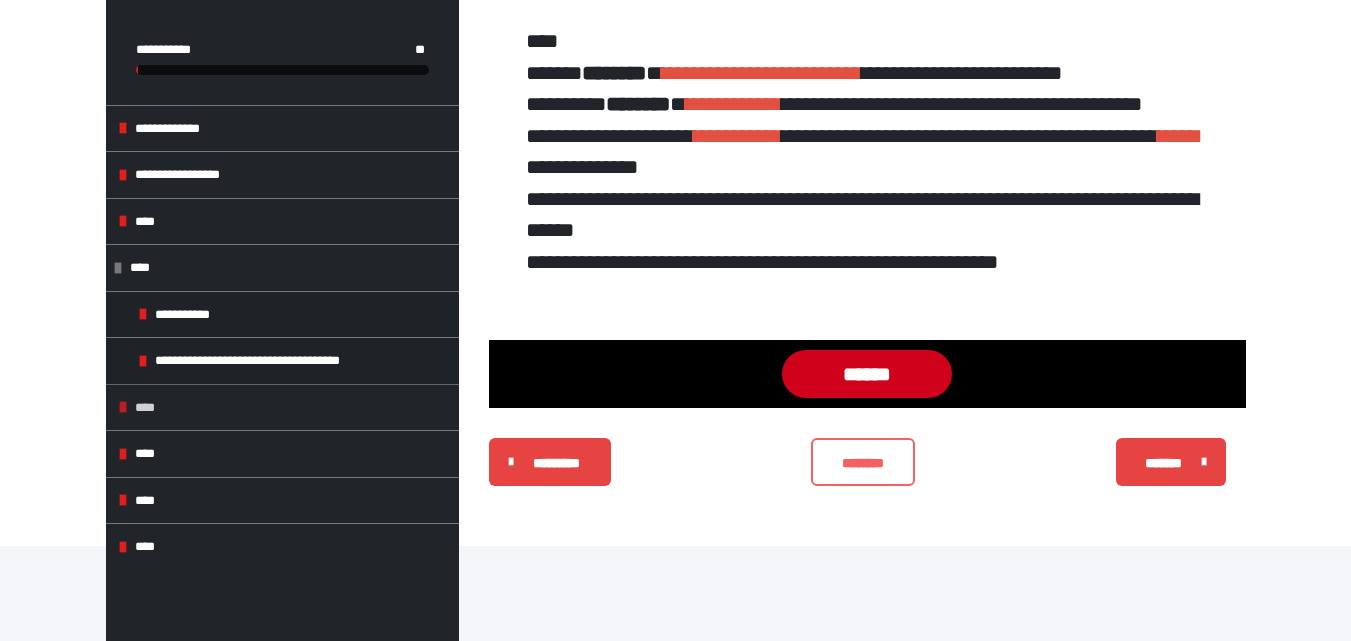 click on "****" at bounding box center (282, 407) 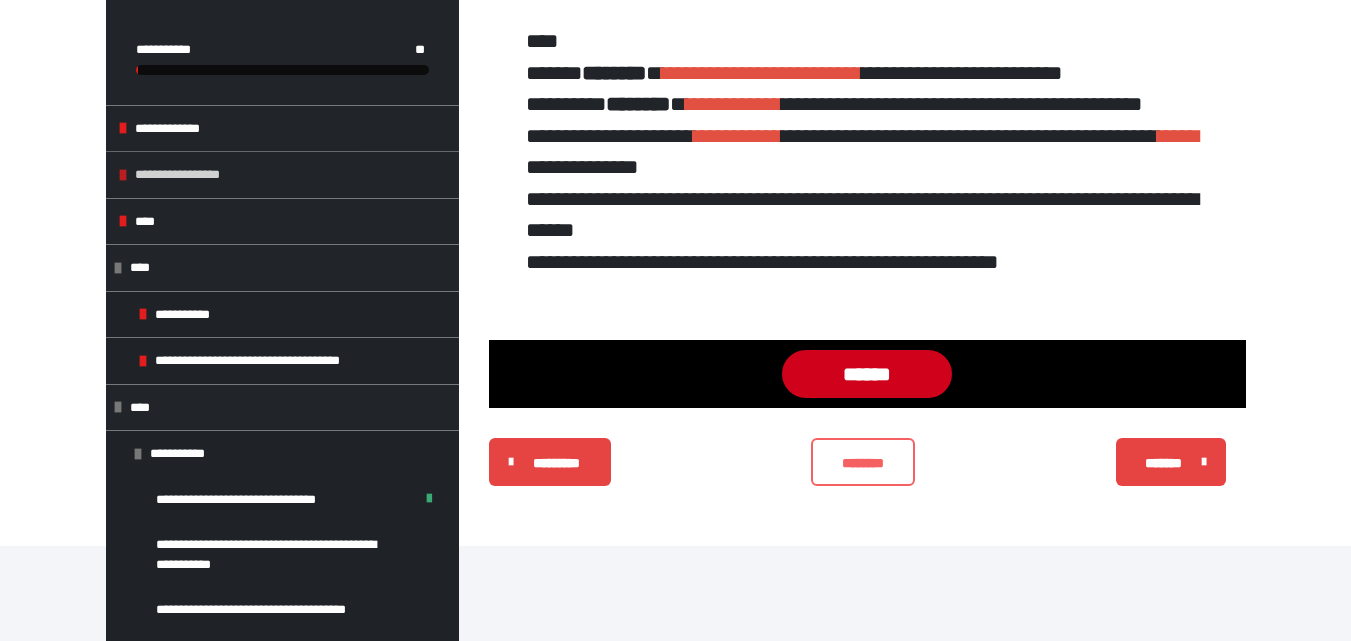 click on "**********" at bounding box center [183, 175] 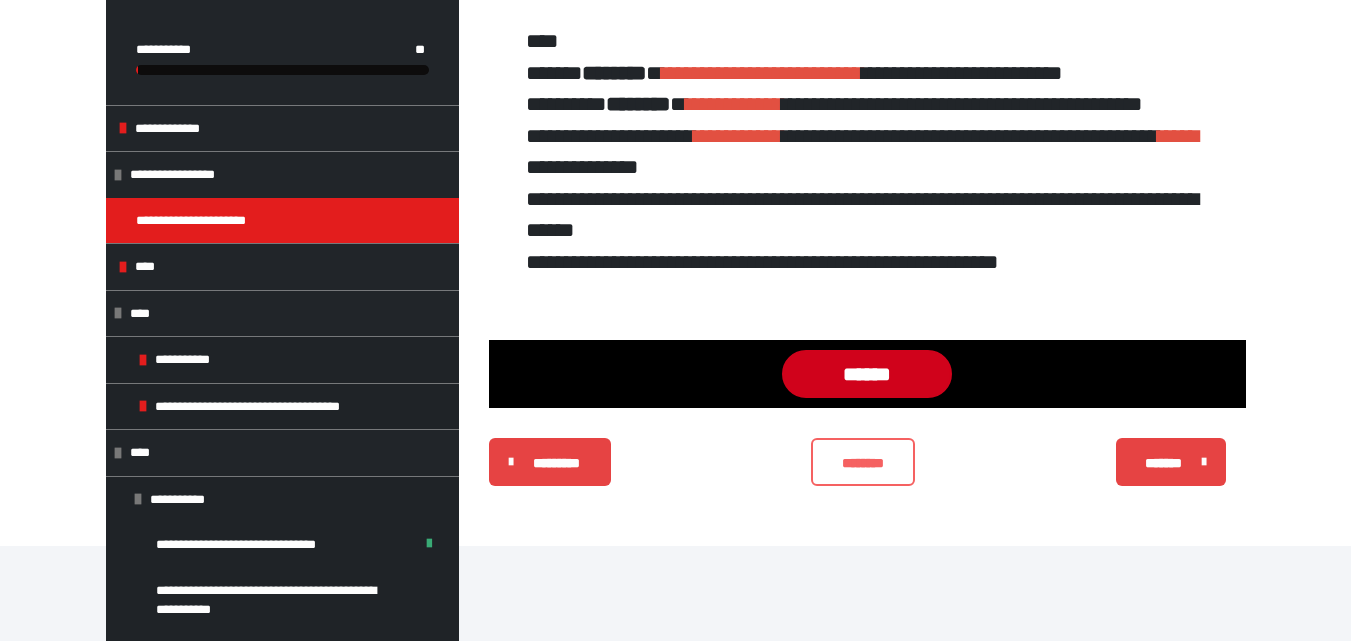 click on "**********" at bounding box center [198, 221] 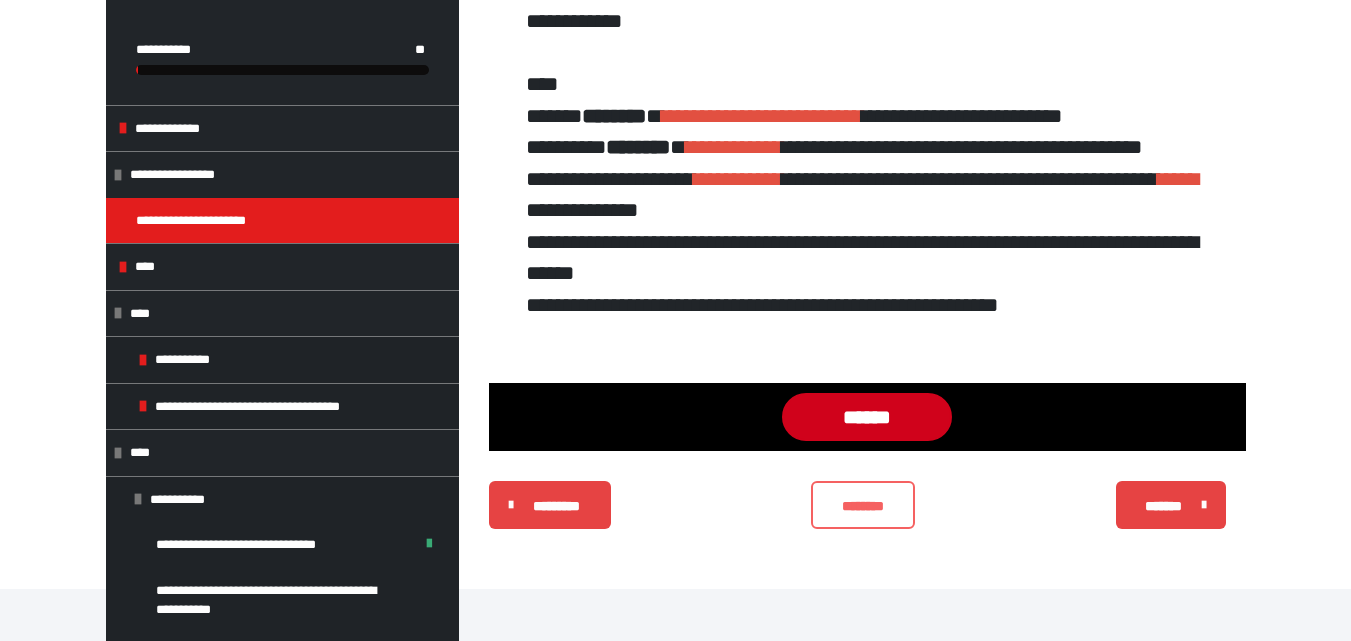 scroll, scrollTop: 668, scrollLeft: 0, axis: vertical 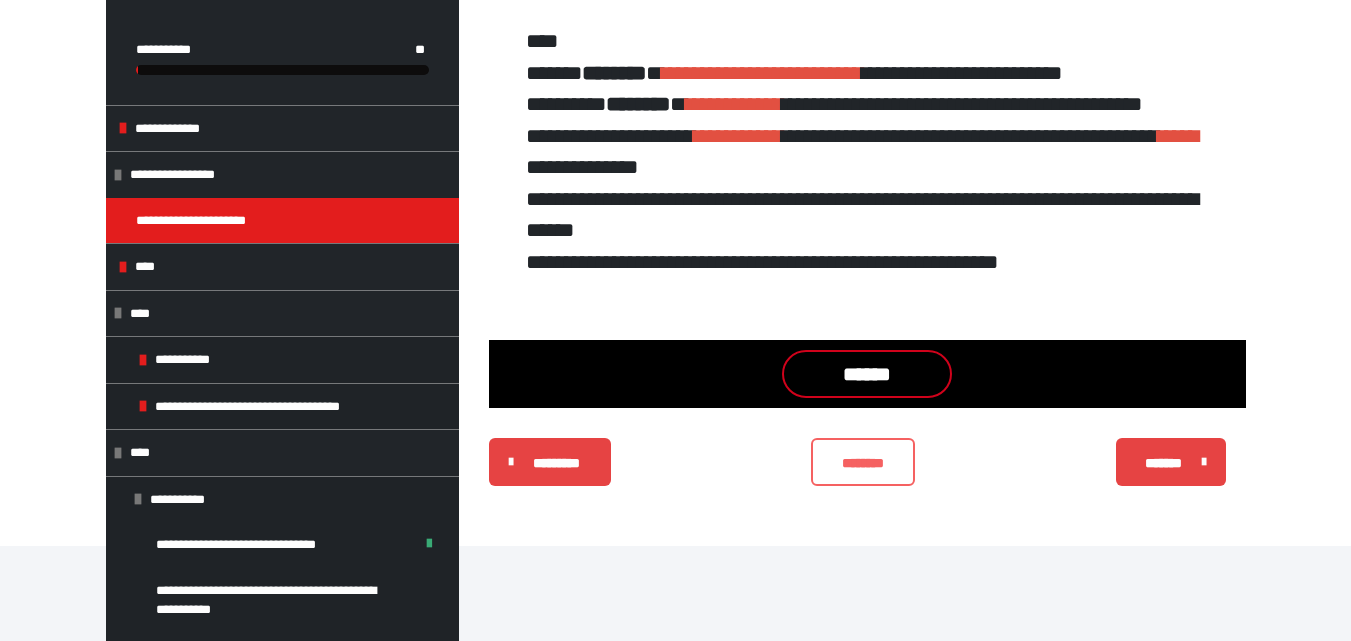 click on "******" at bounding box center [867, 374] 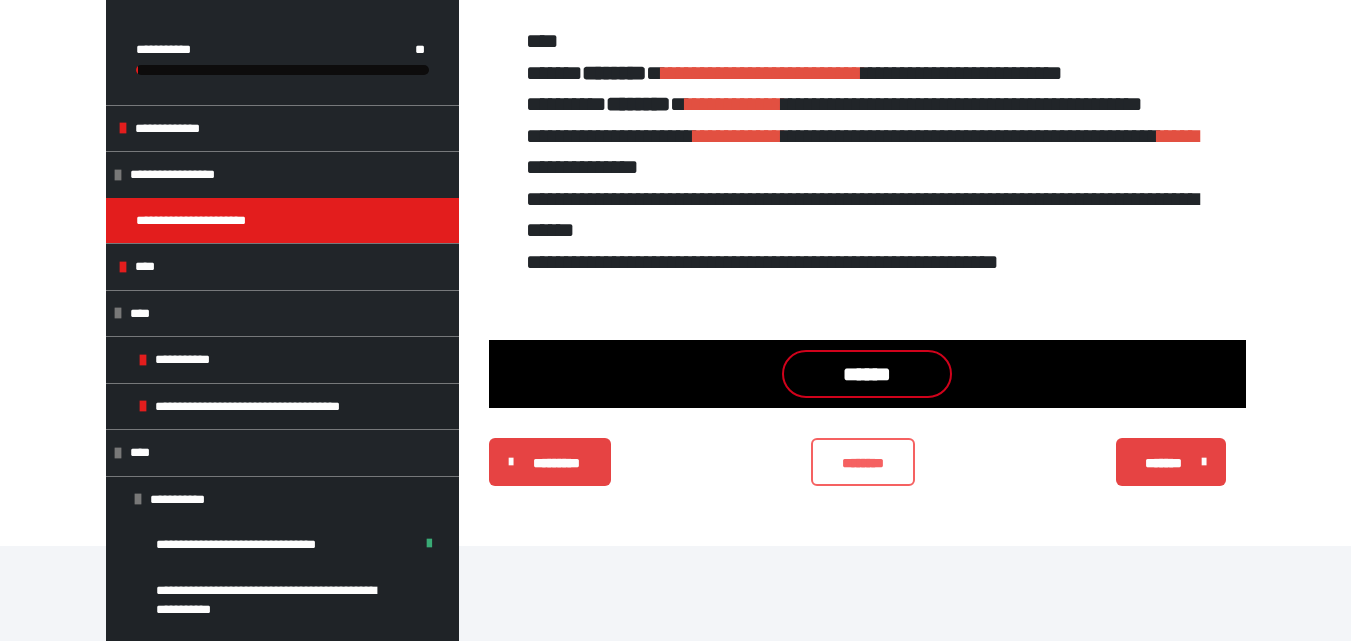 click on "******" at bounding box center (867, 374) 